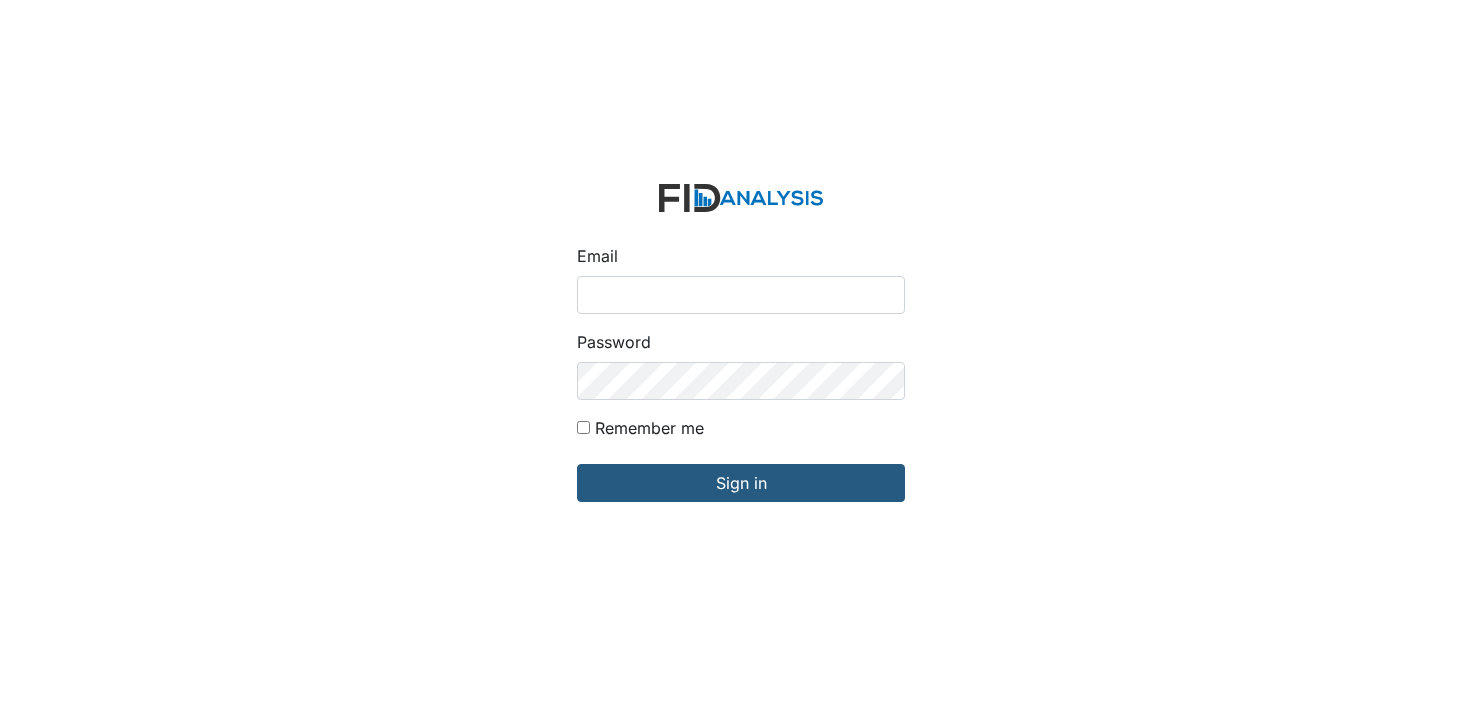 scroll, scrollTop: 0, scrollLeft: 0, axis: both 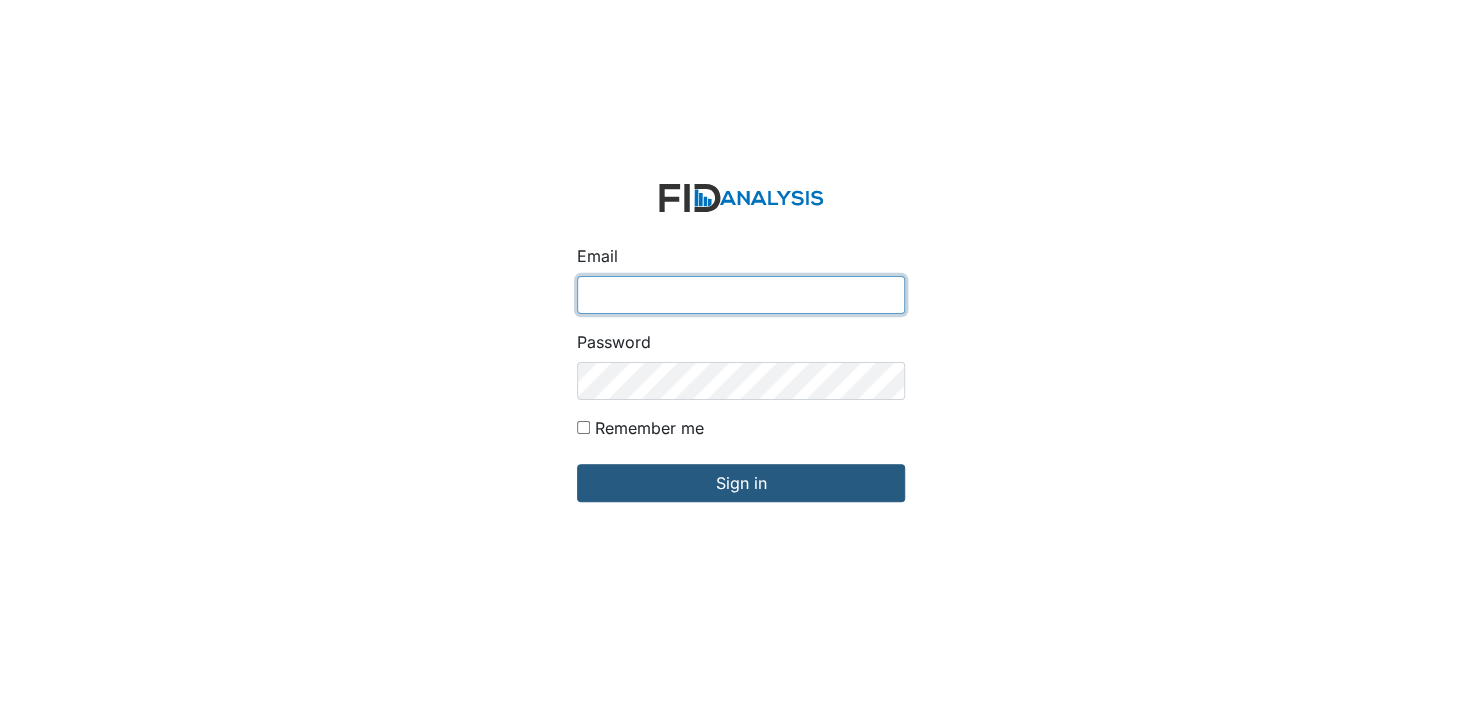 click on "Email" at bounding box center [741, 295] 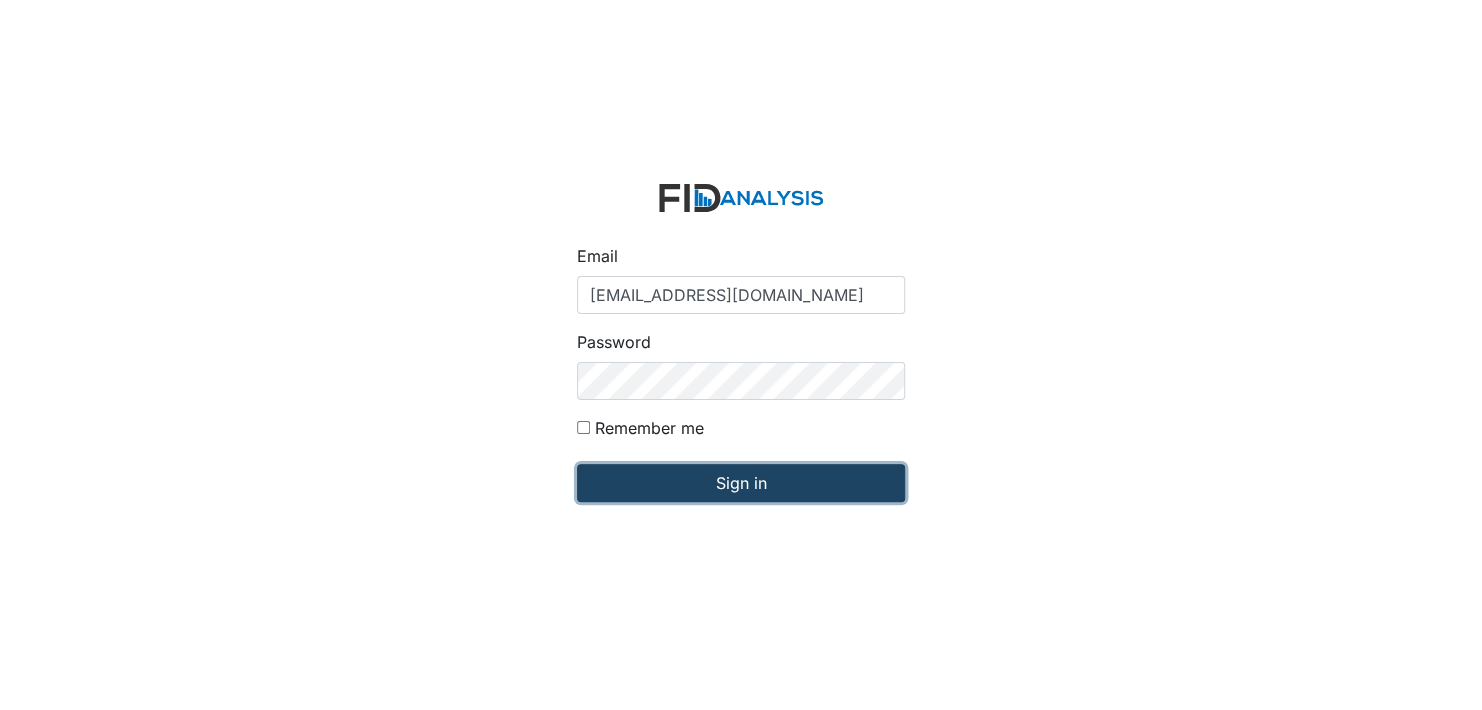 click on "Sign in" at bounding box center (741, 483) 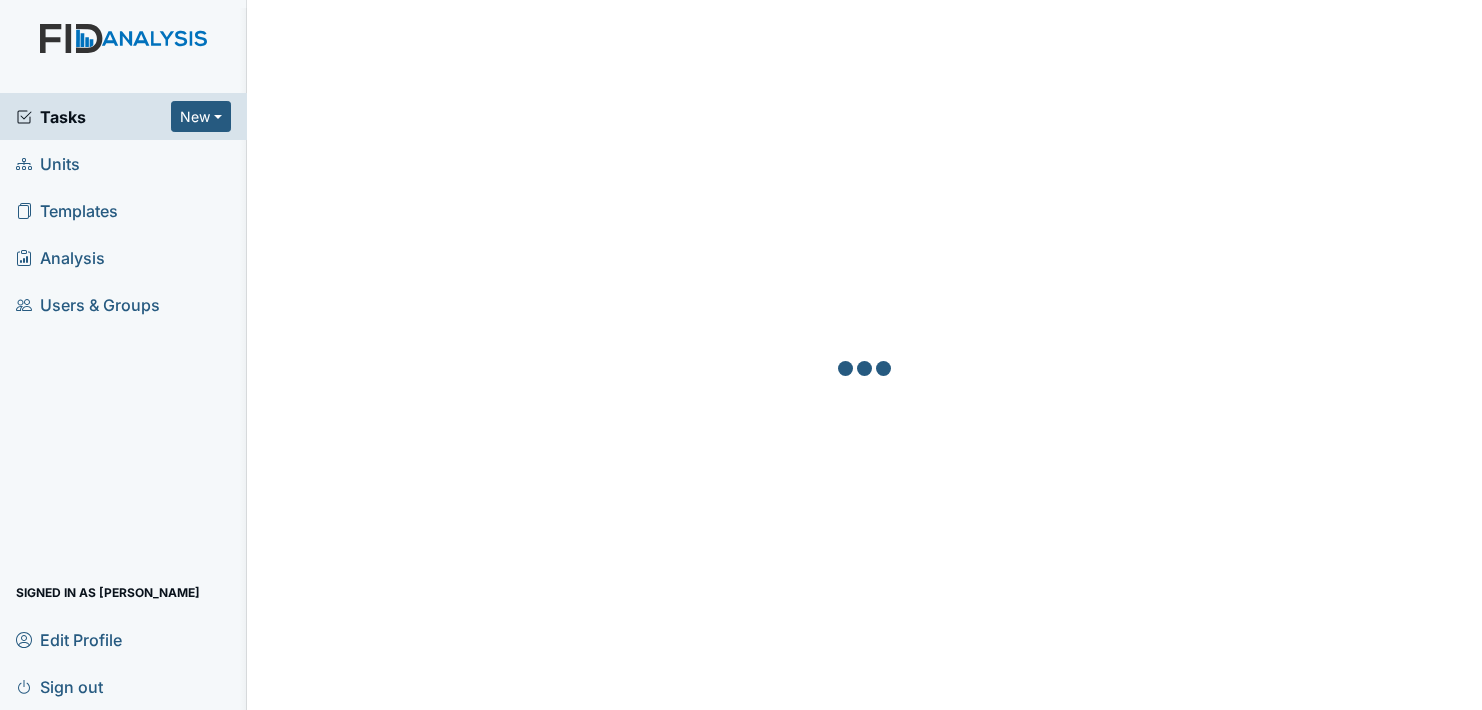 scroll, scrollTop: 0, scrollLeft: 0, axis: both 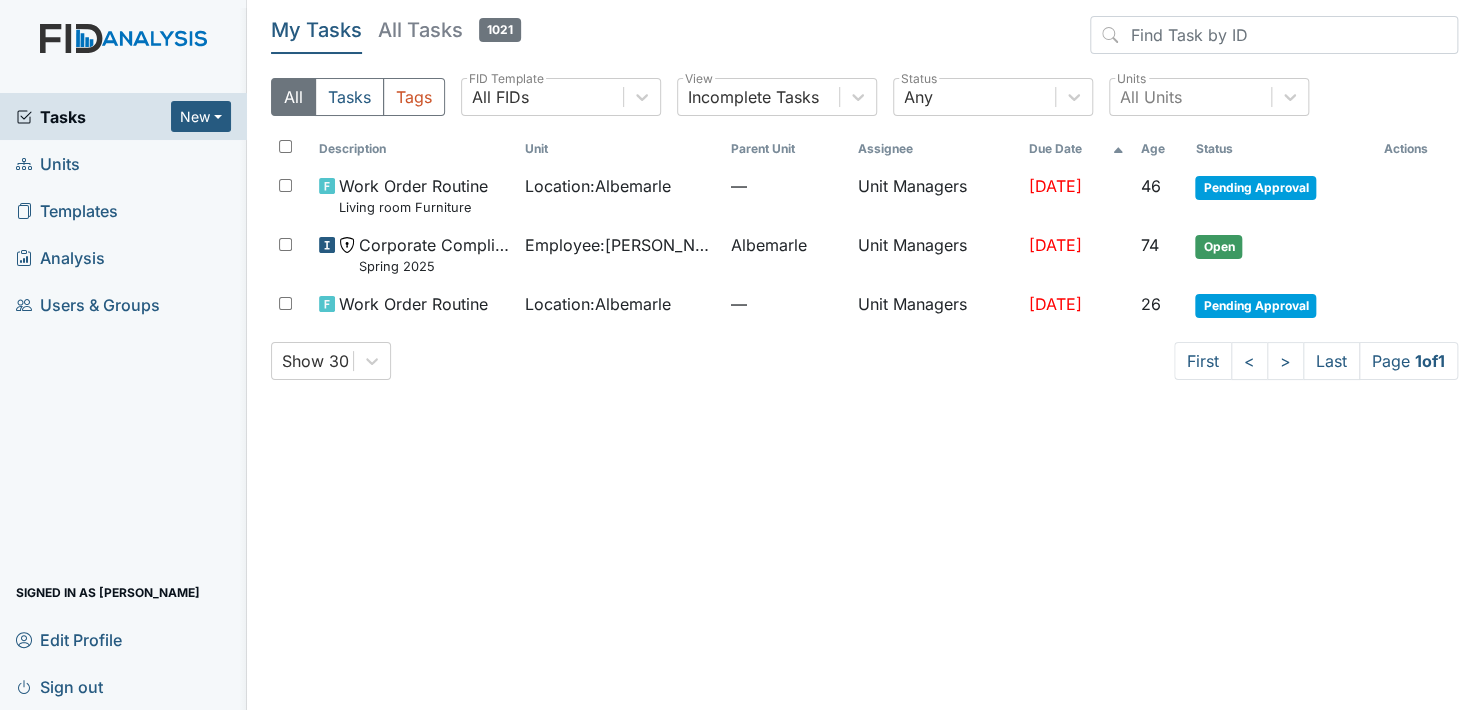 click on "Units" at bounding box center (123, 163) 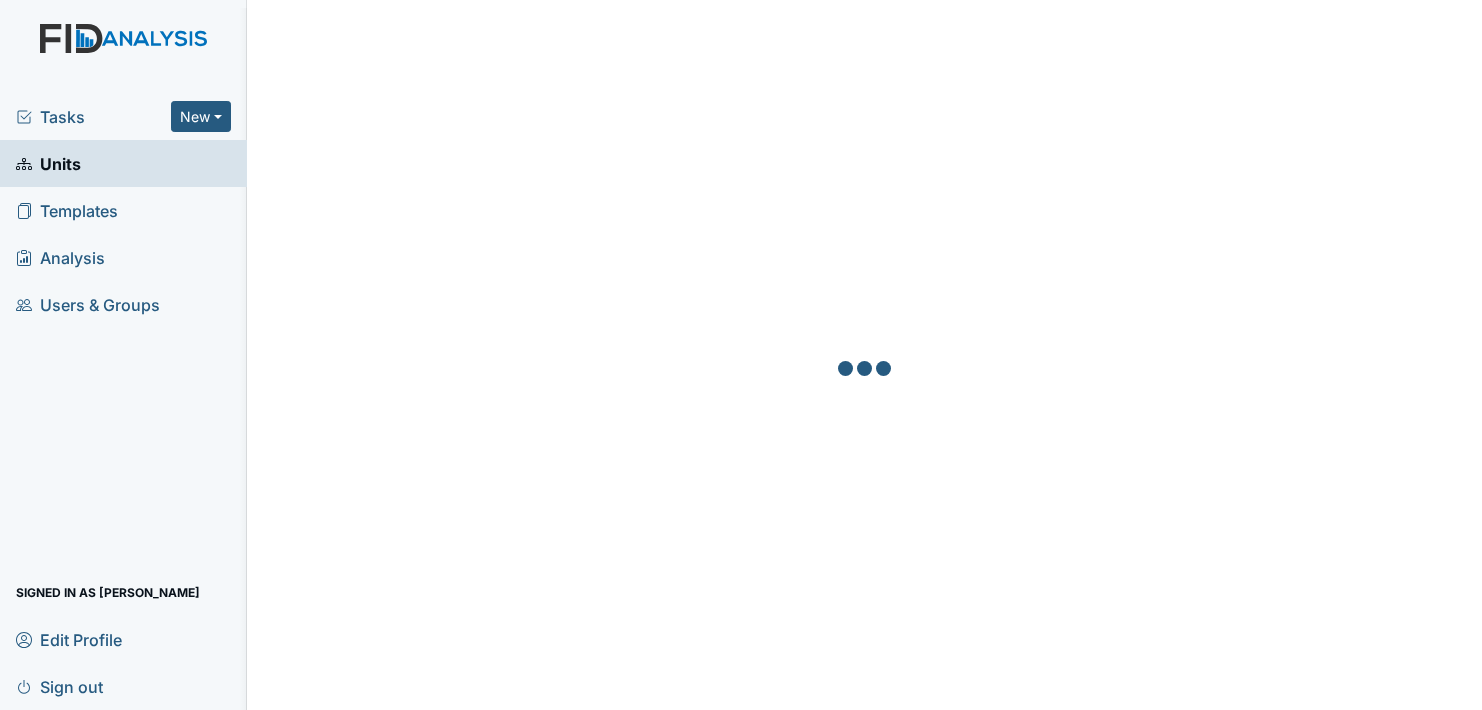 scroll, scrollTop: 0, scrollLeft: 0, axis: both 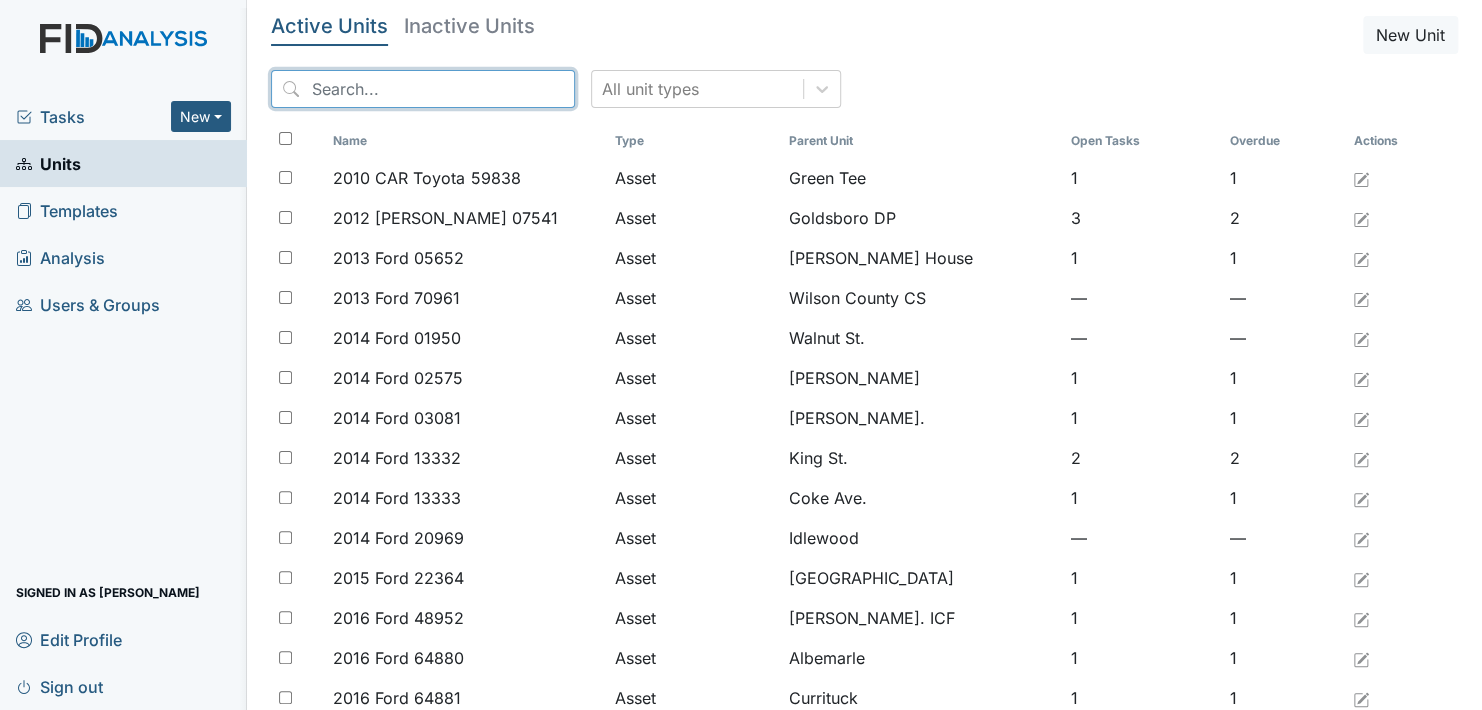 click at bounding box center [423, 89] 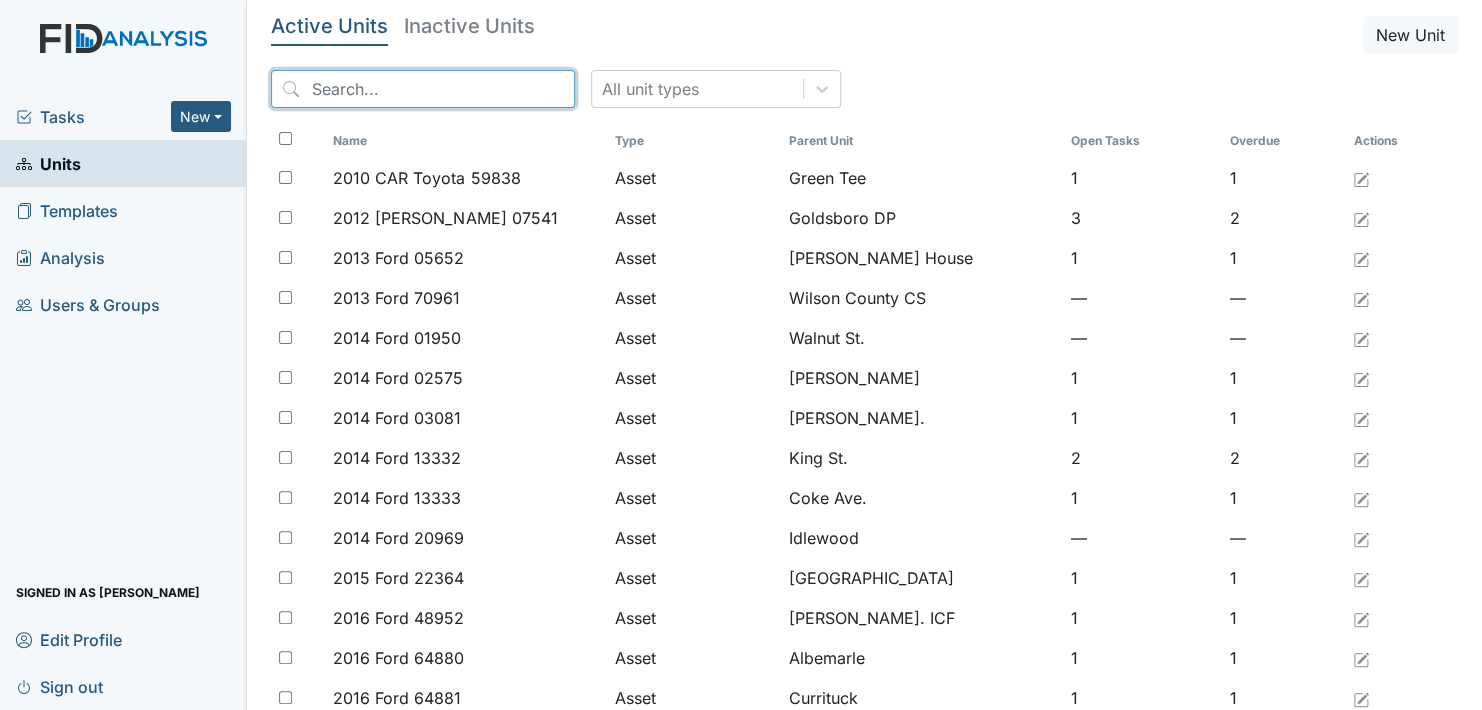 click at bounding box center [423, 89] 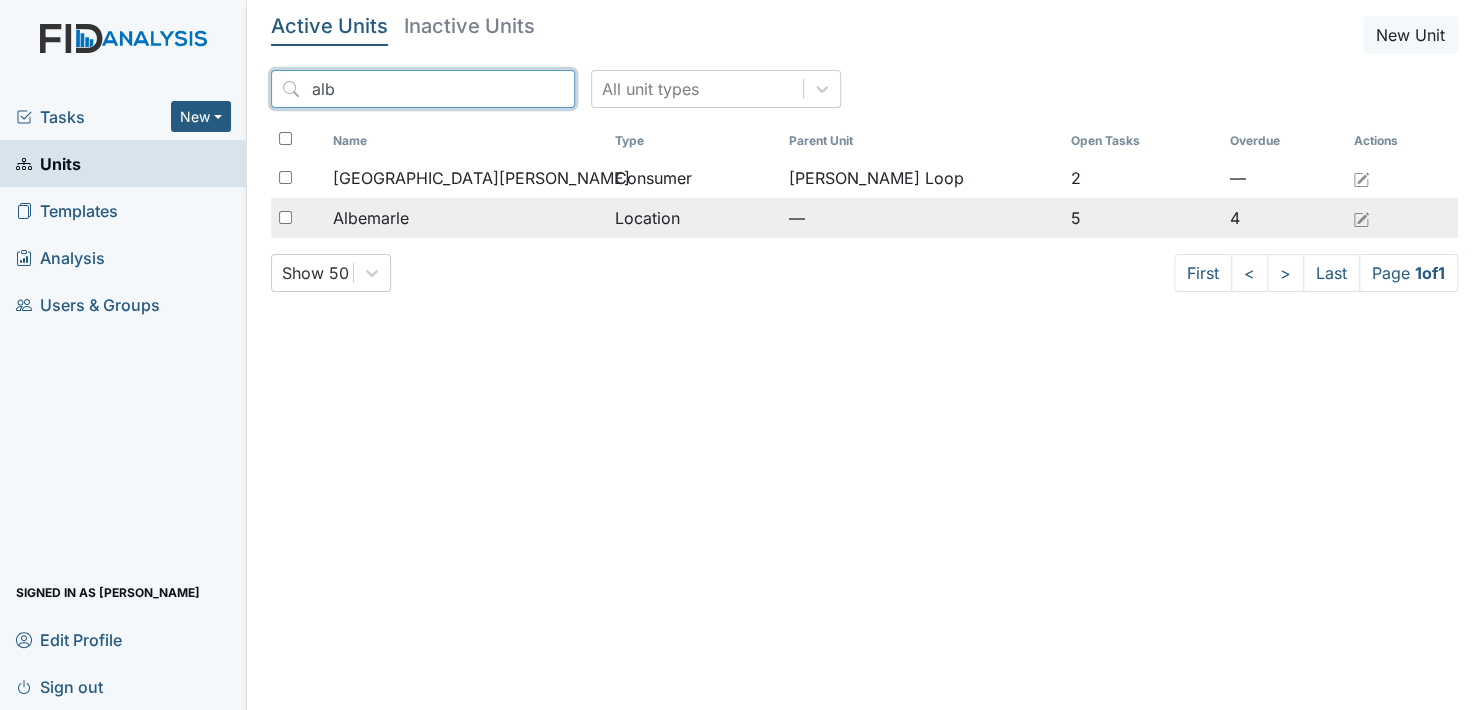 type on "alb" 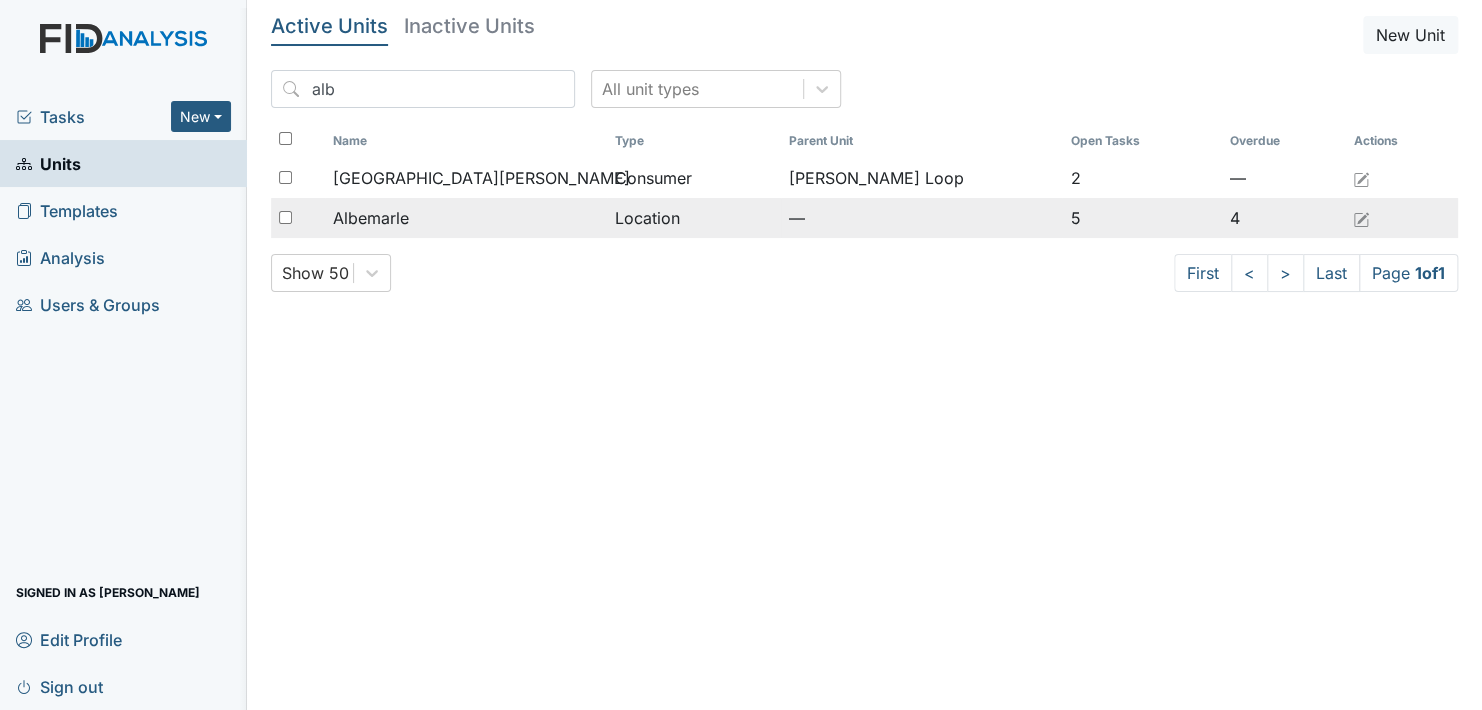 click on "Albemarle" at bounding box center (371, 218) 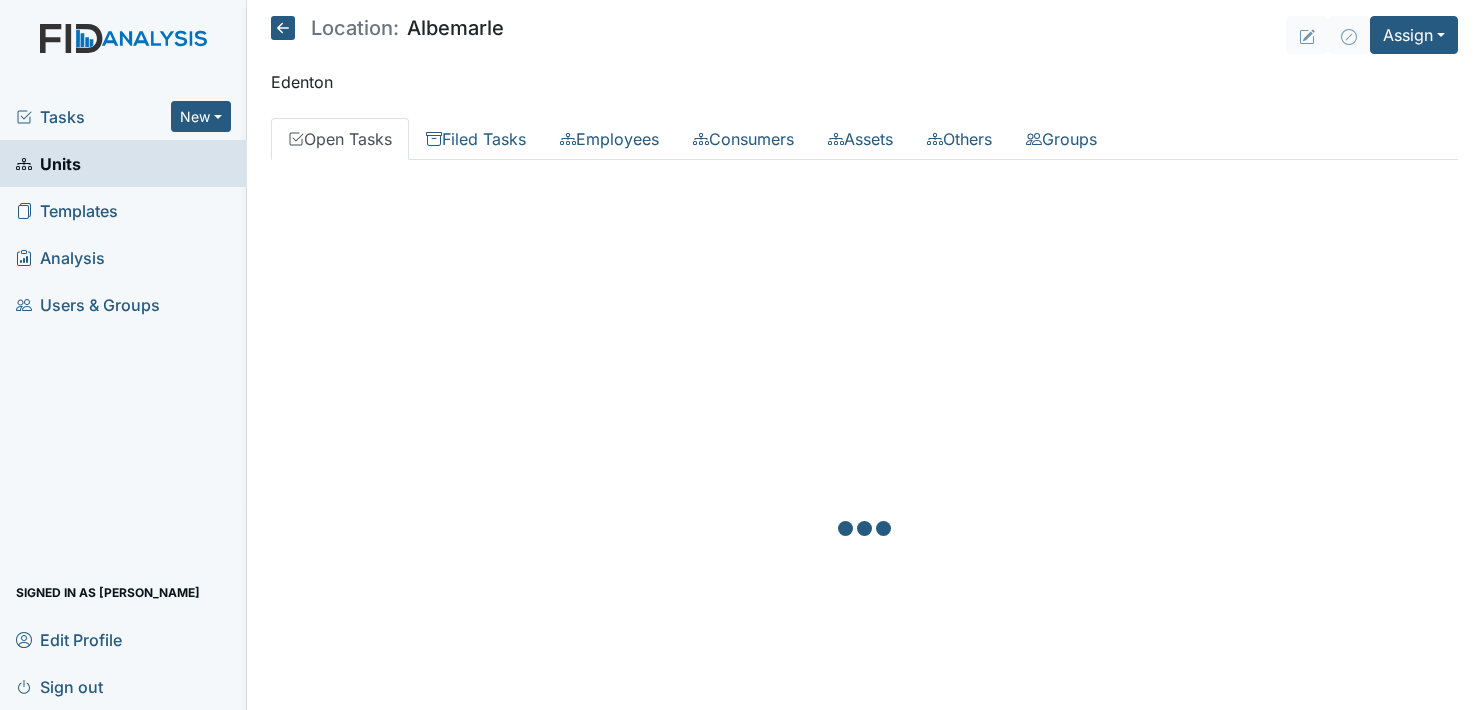 scroll, scrollTop: 0, scrollLeft: 0, axis: both 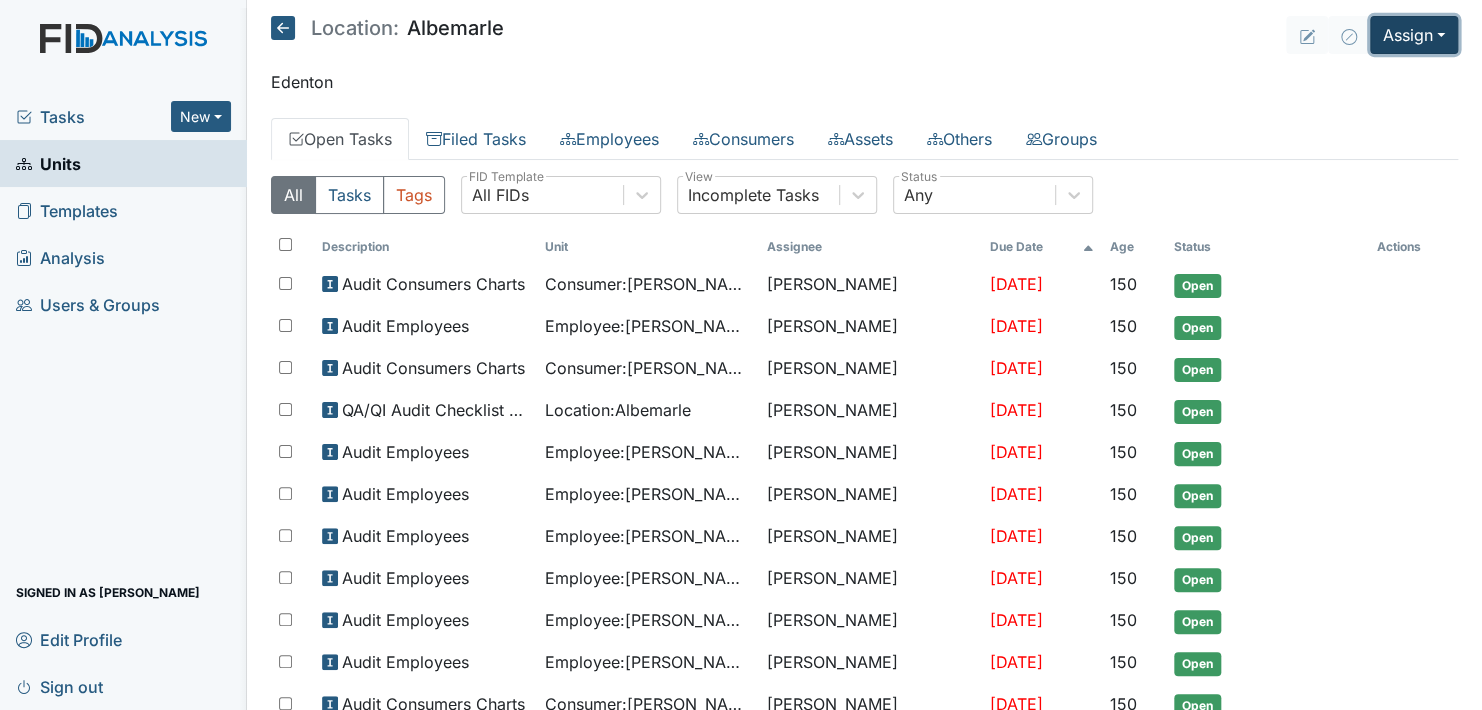 click on "Assign" at bounding box center (1414, 35) 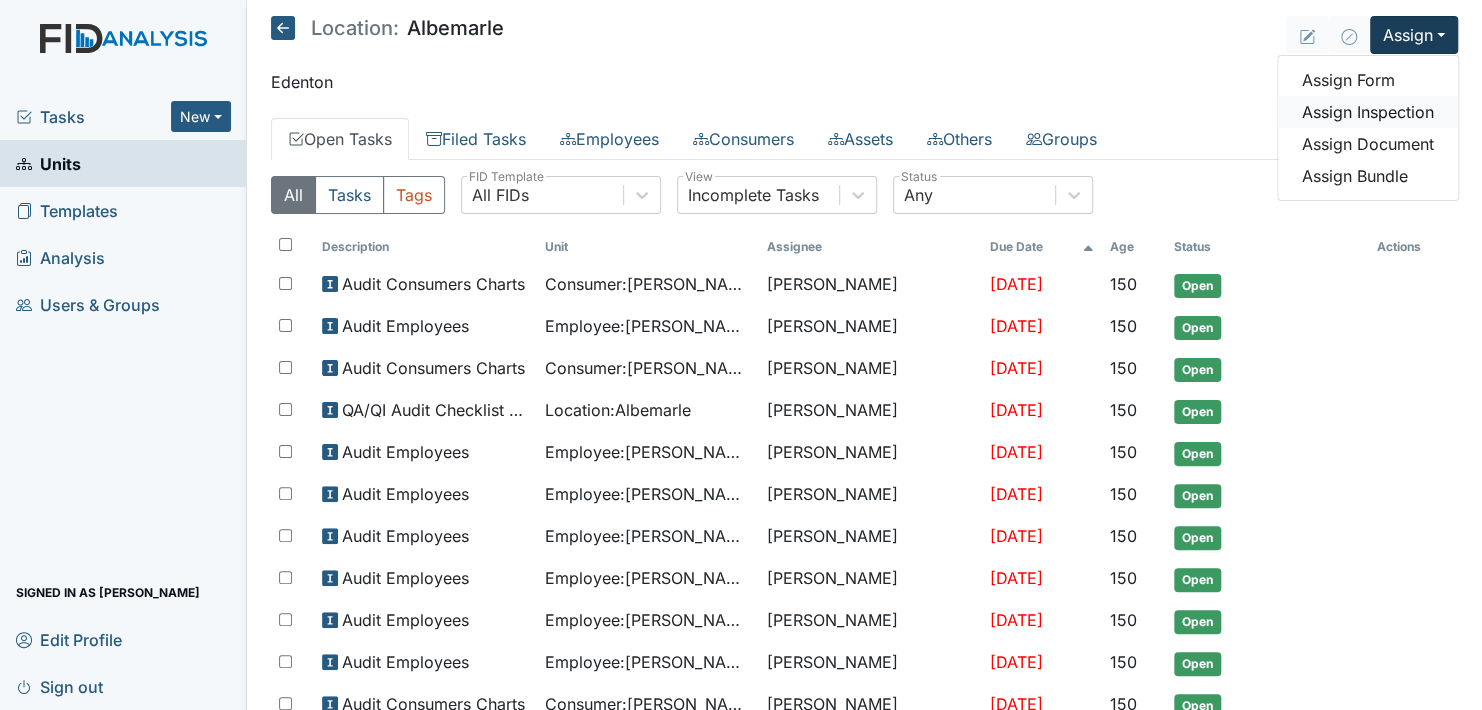 click on "Assign Inspection" at bounding box center (1368, 112) 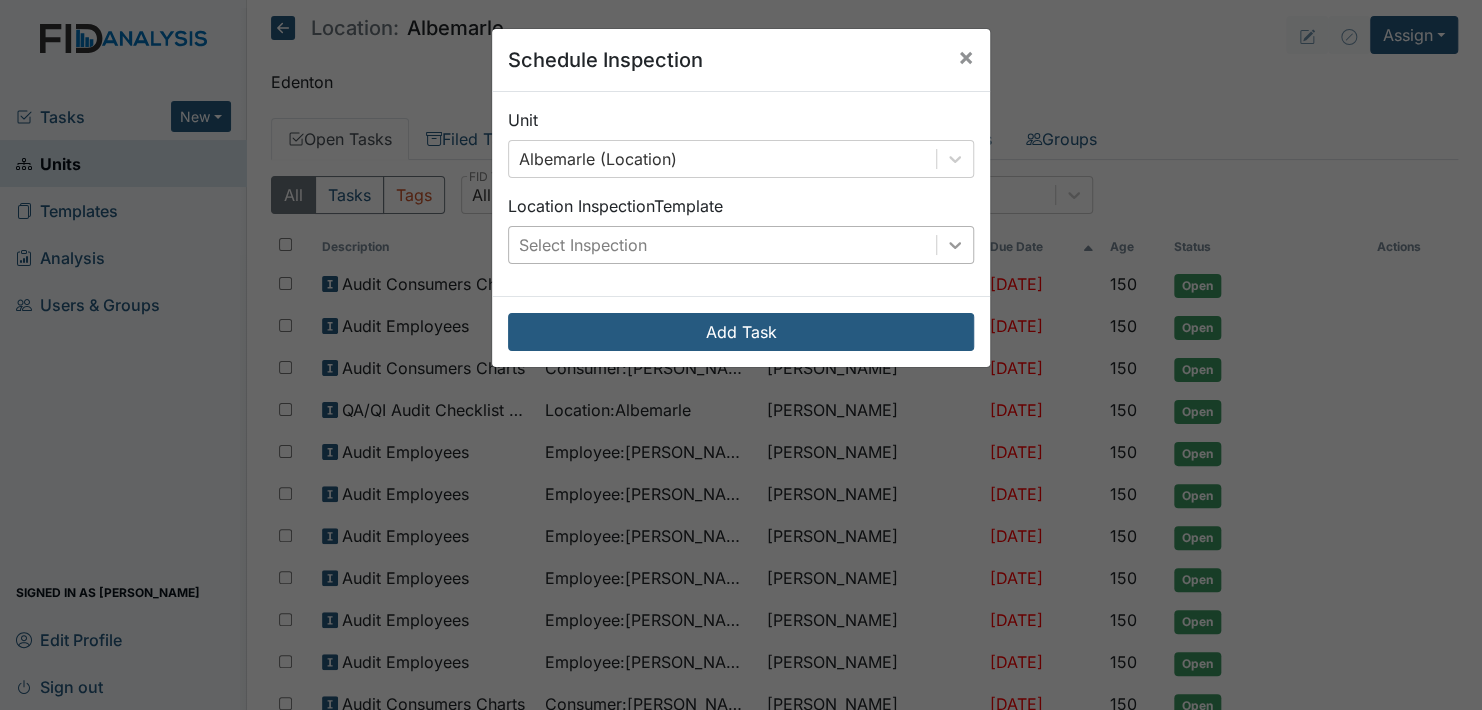 click 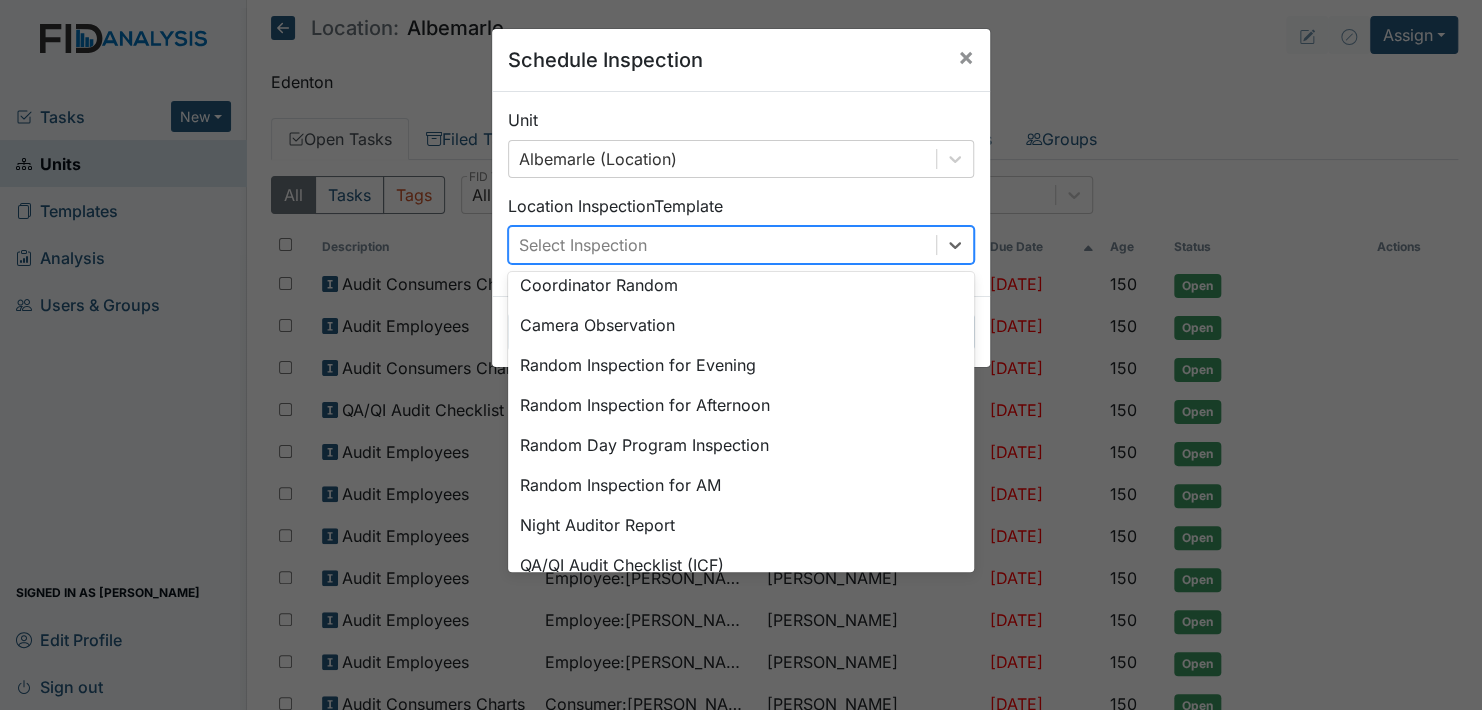 scroll, scrollTop: 344, scrollLeft: 0, axis: vertical 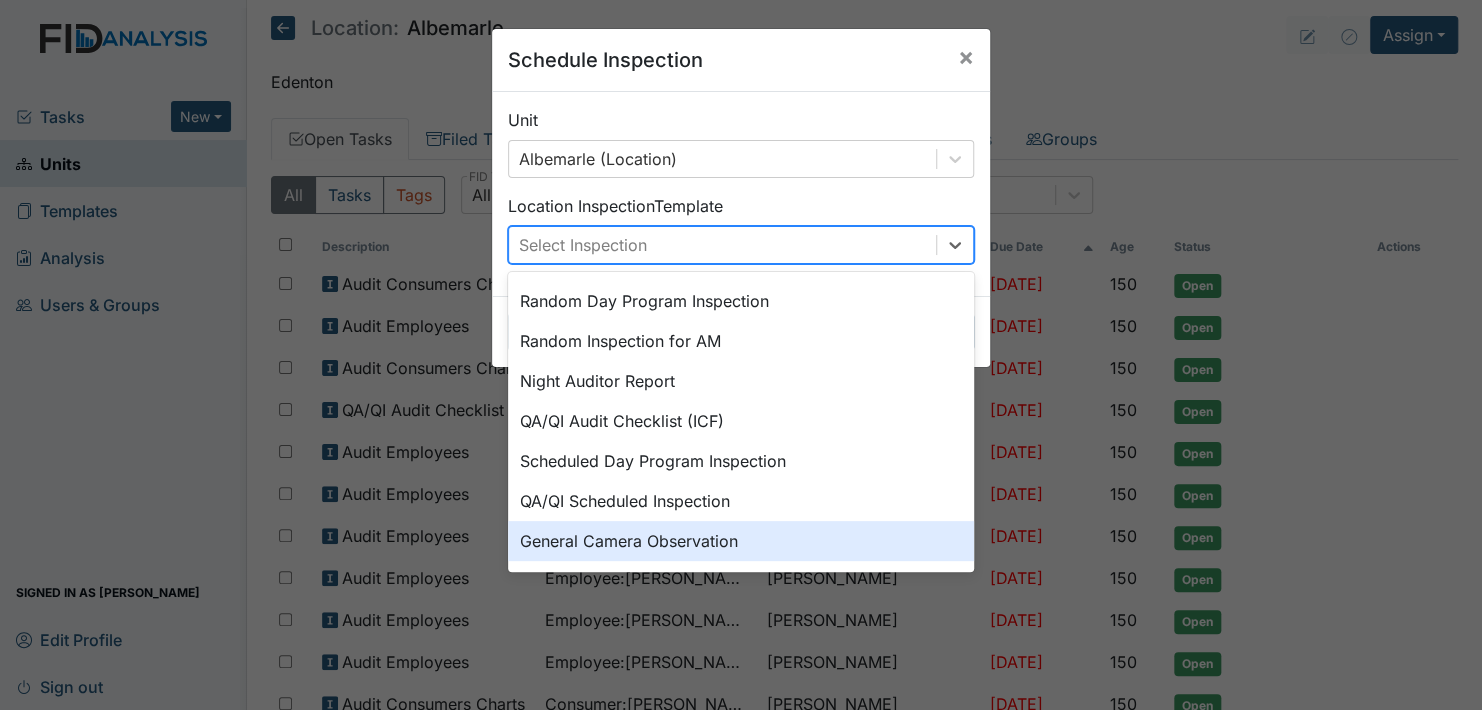 click on "General Camera Observation" at bounding box center (741, 541) 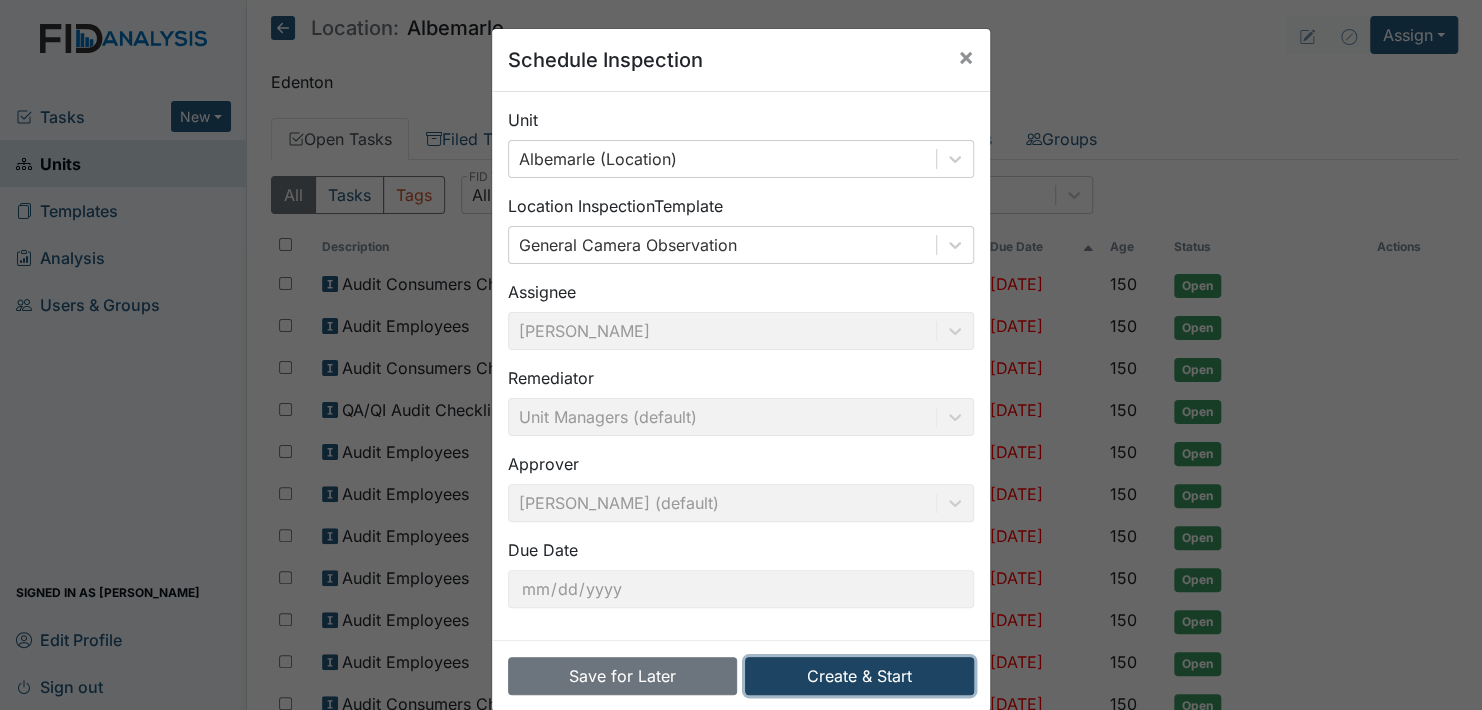 click on "Create & Start" at bounding box center (859, 676) 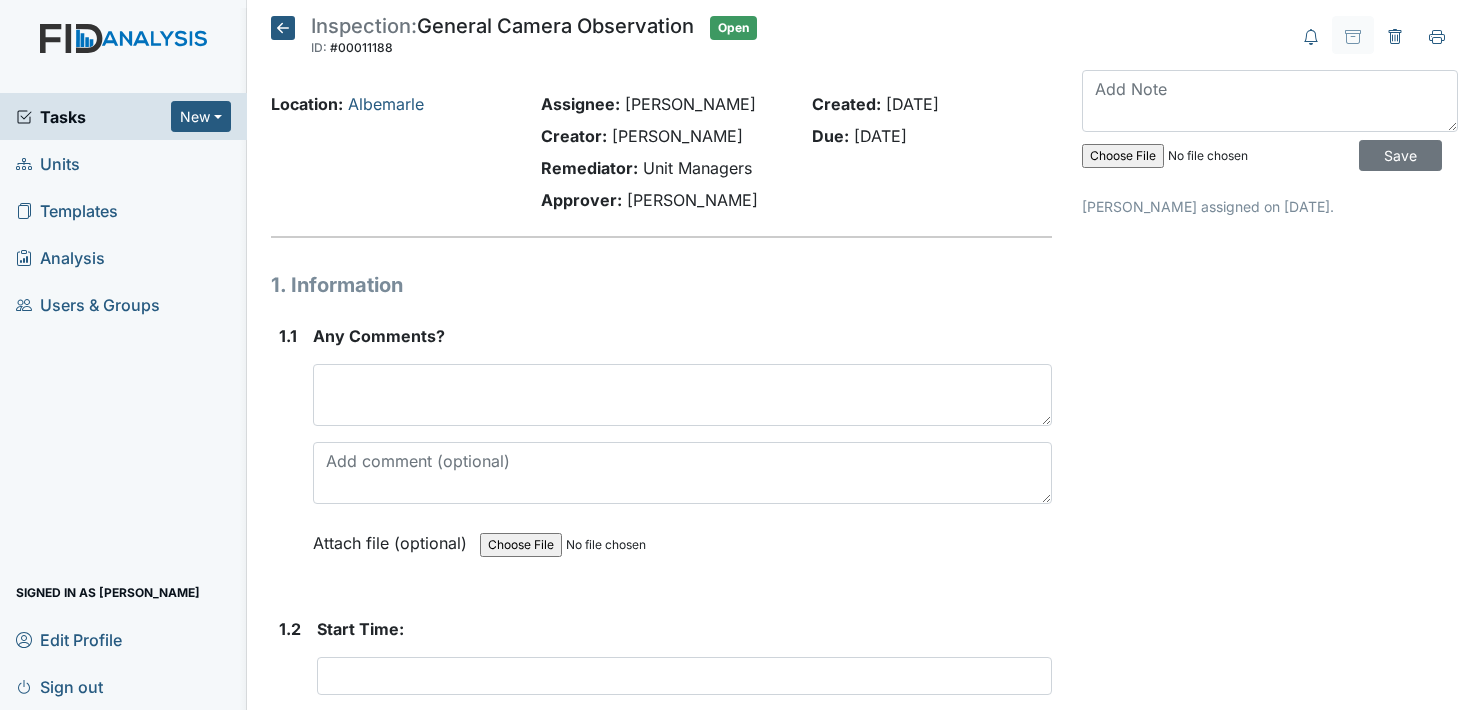 scroll, scrollTop: 0, scrollLeft: 0, axis: both 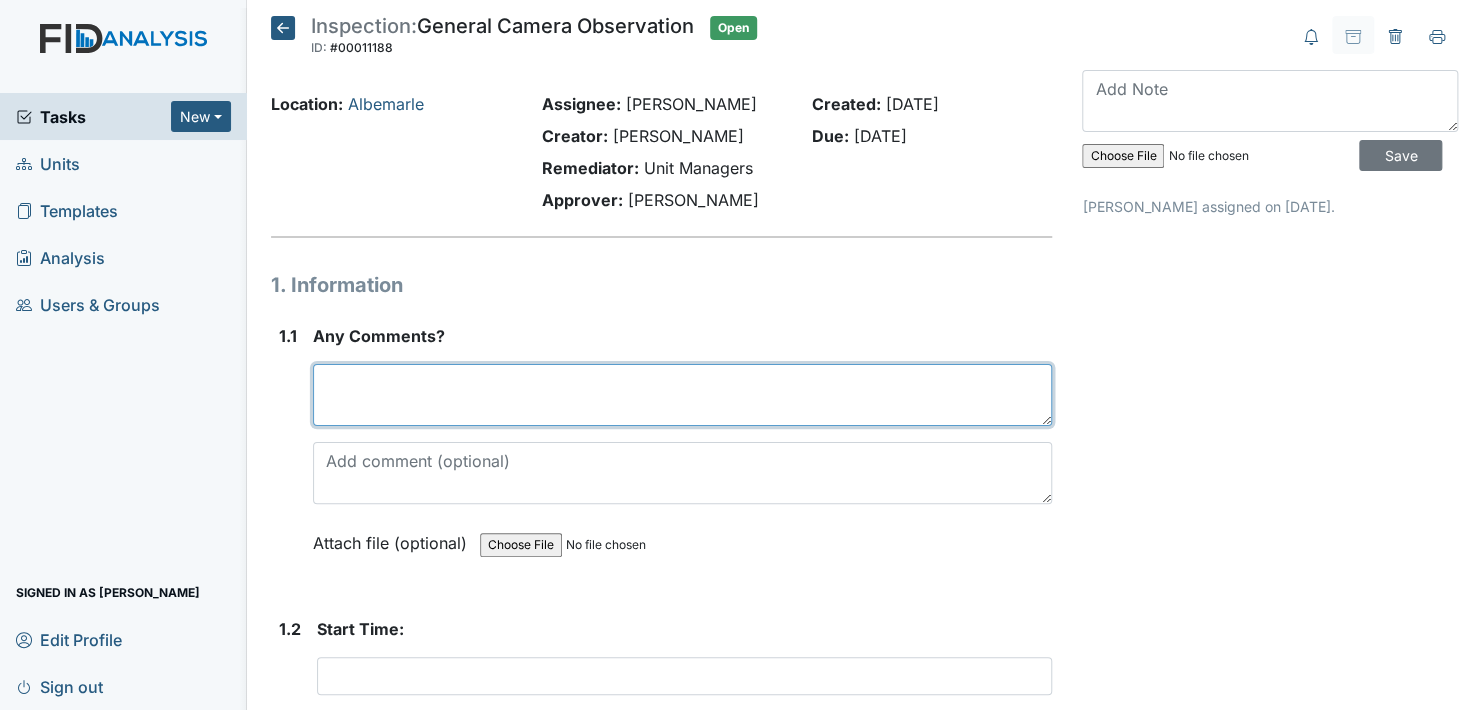 click at bounding box center [682, 395] 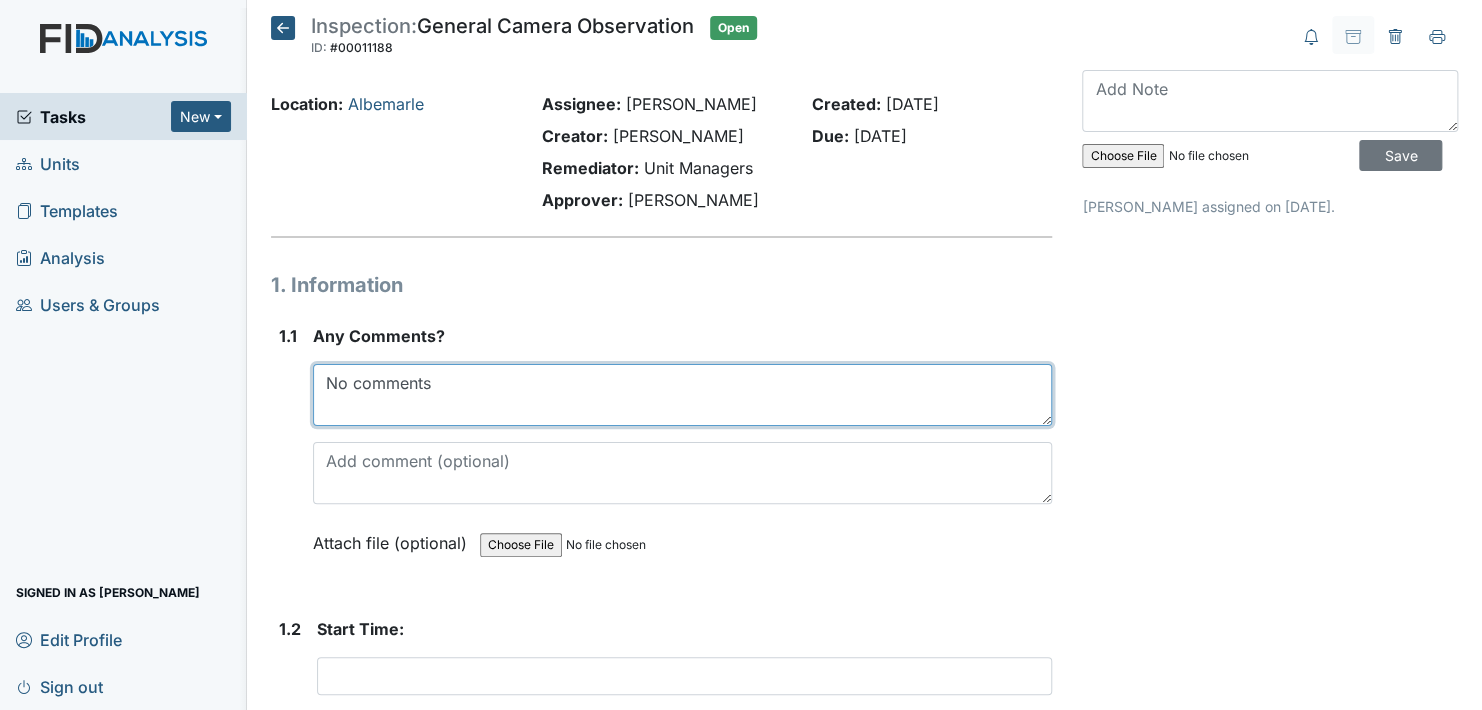 scroll, scrollTop: 300, scrollLeft: 0, axis: vertical 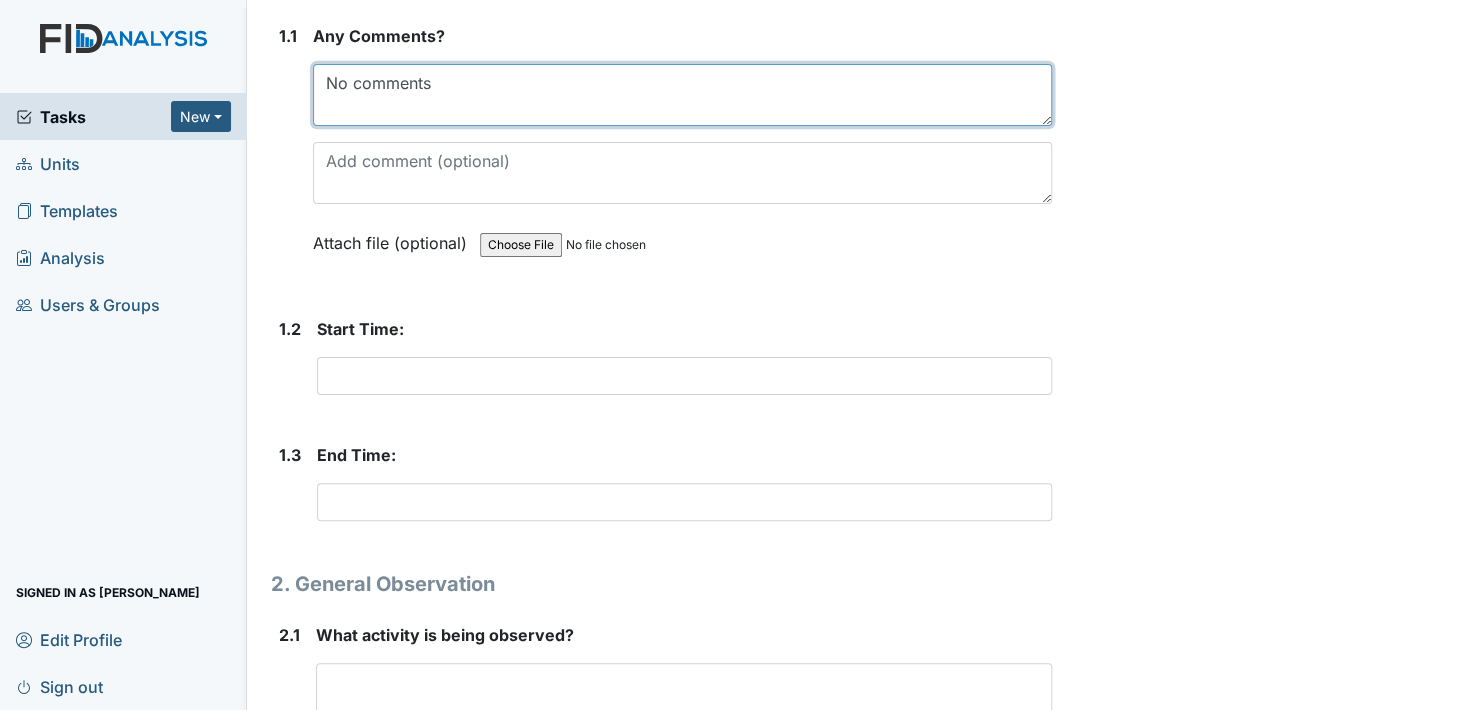 type on "No comments" 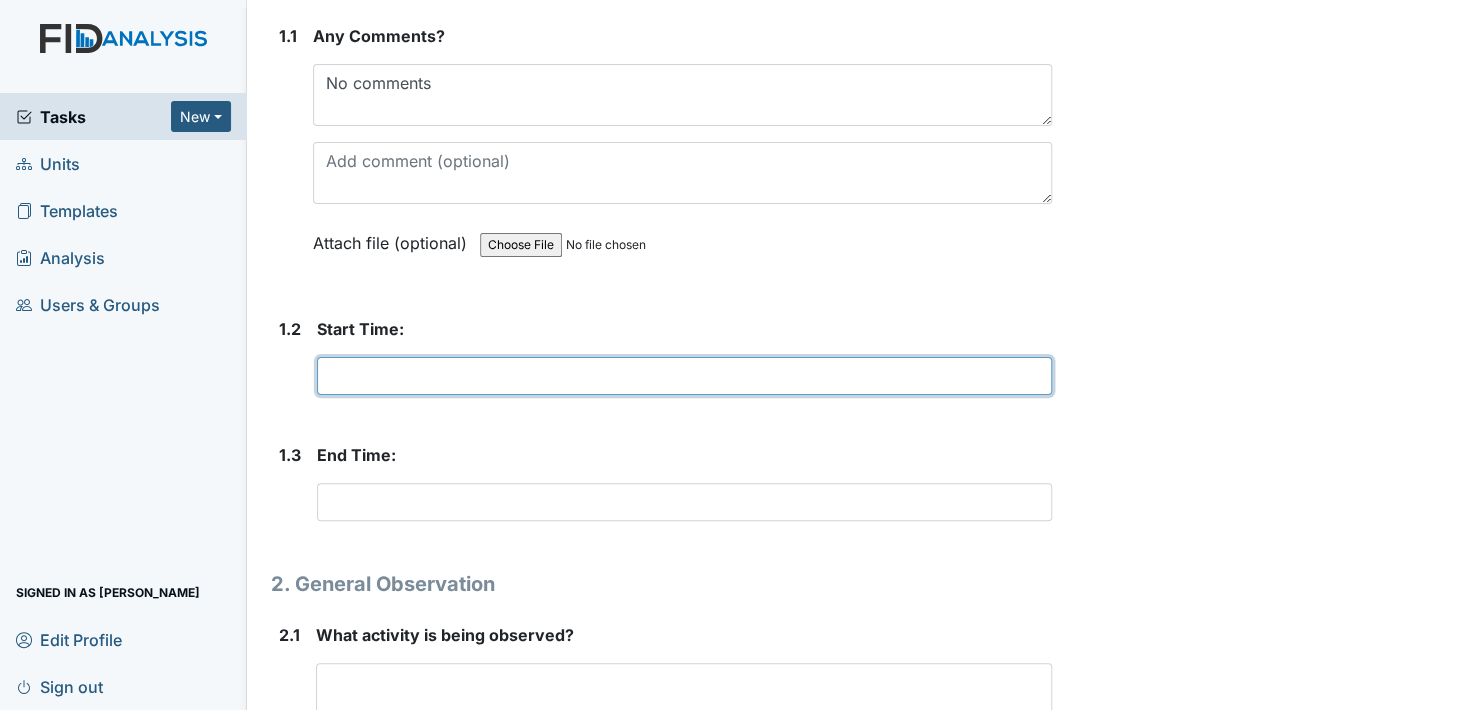 click at bounding box center [684, 376] 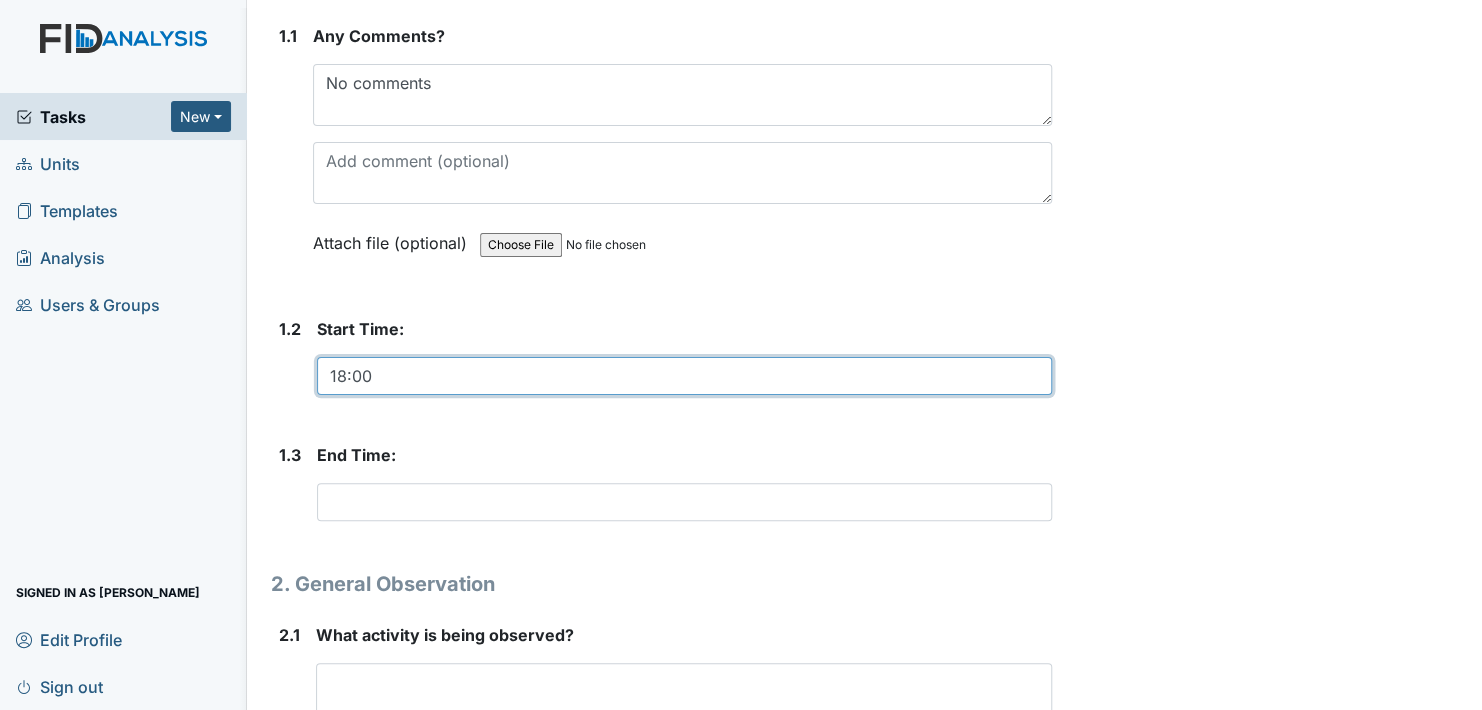 type on "18:00" 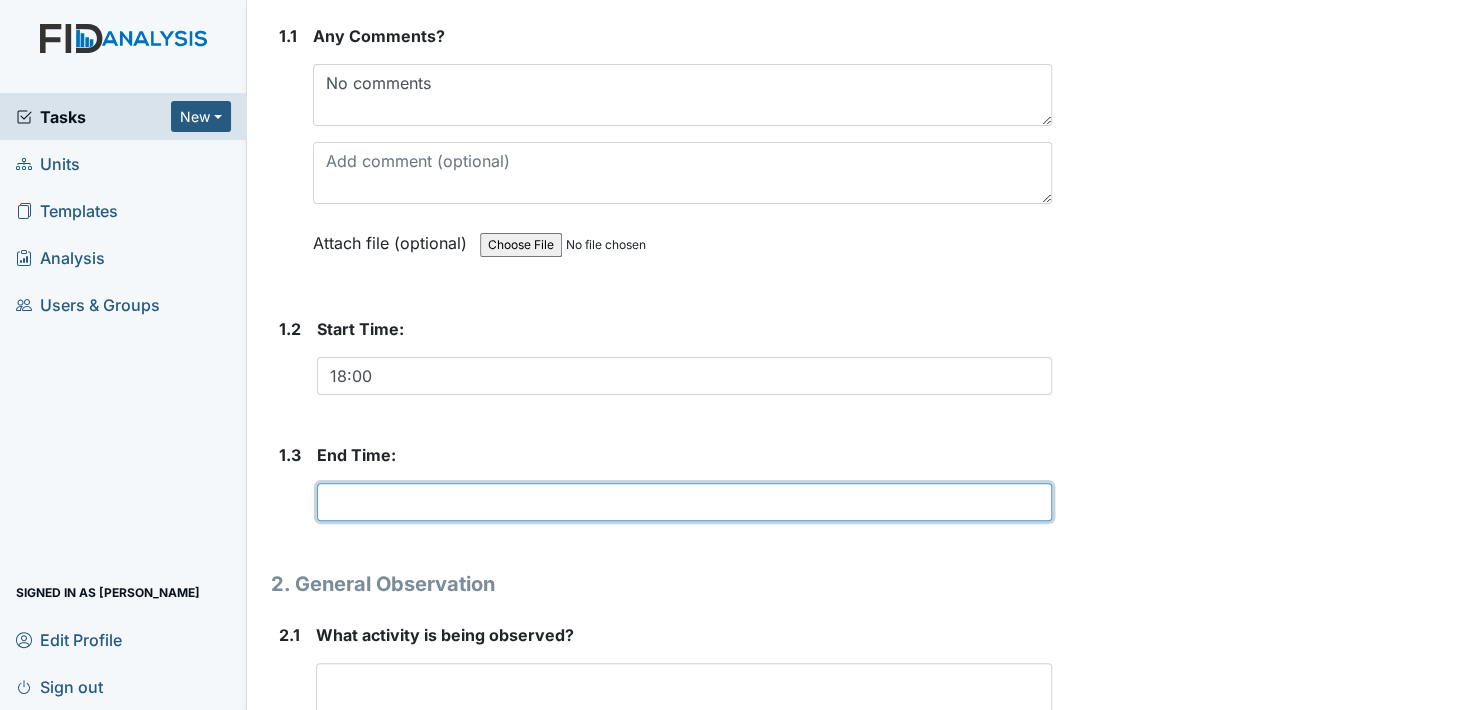 click at bounding box center (684, 502) 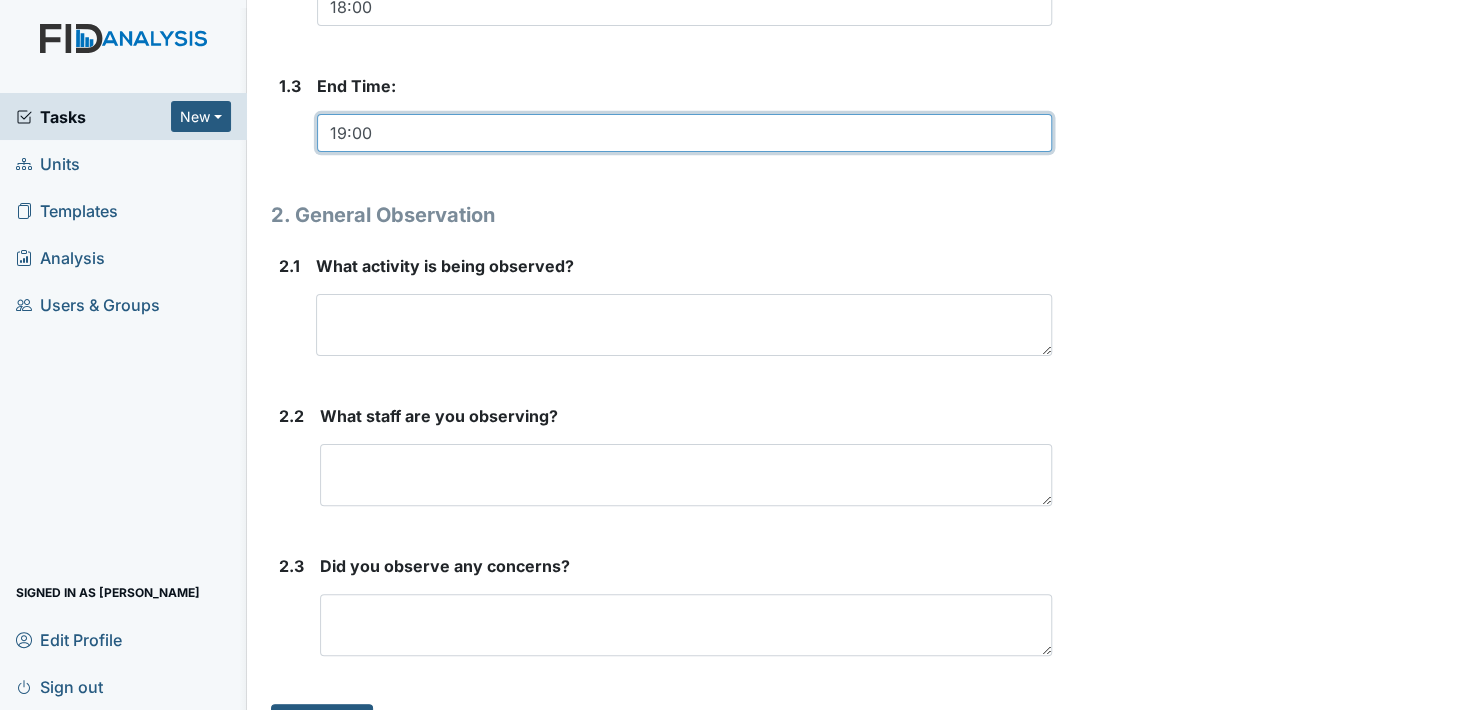 scroll, scrollTop: 700, scrollLeft: 0, axis: vertical 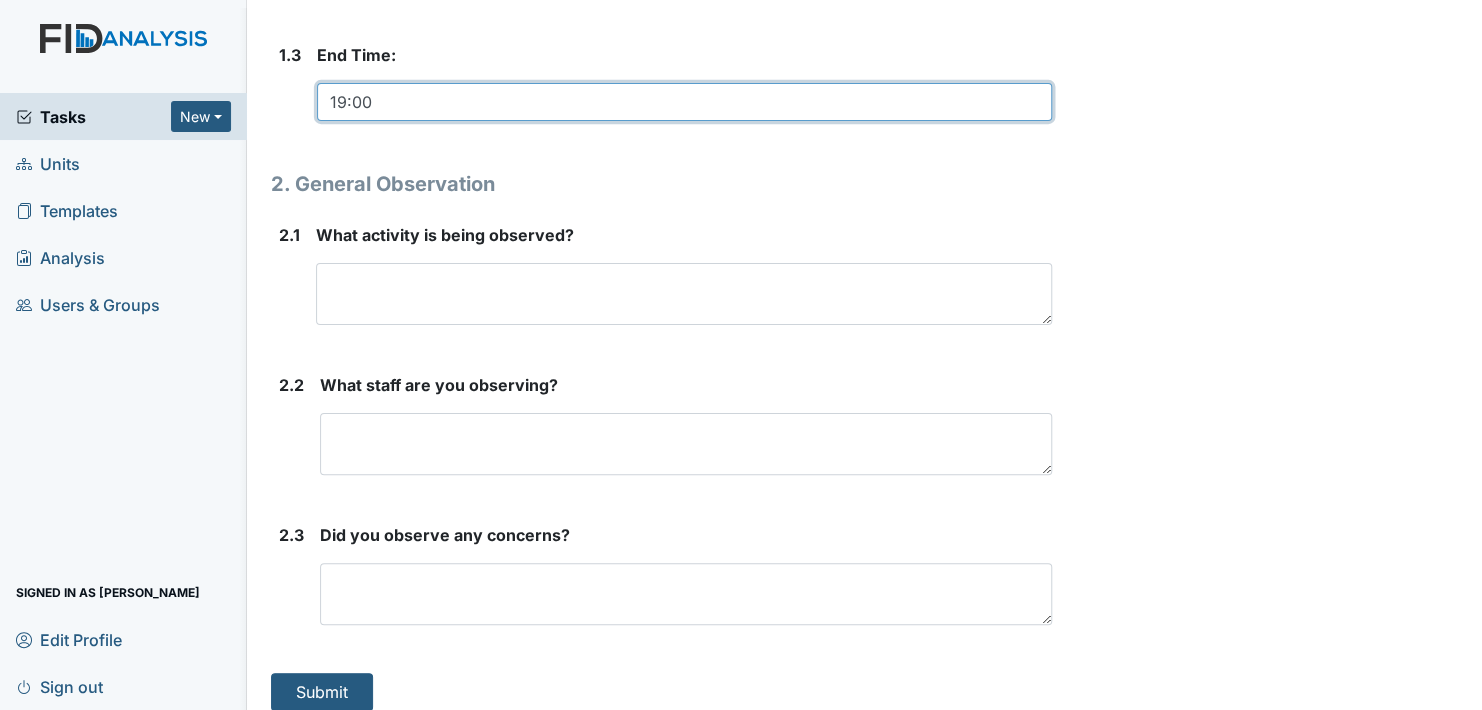 type on "19:00" 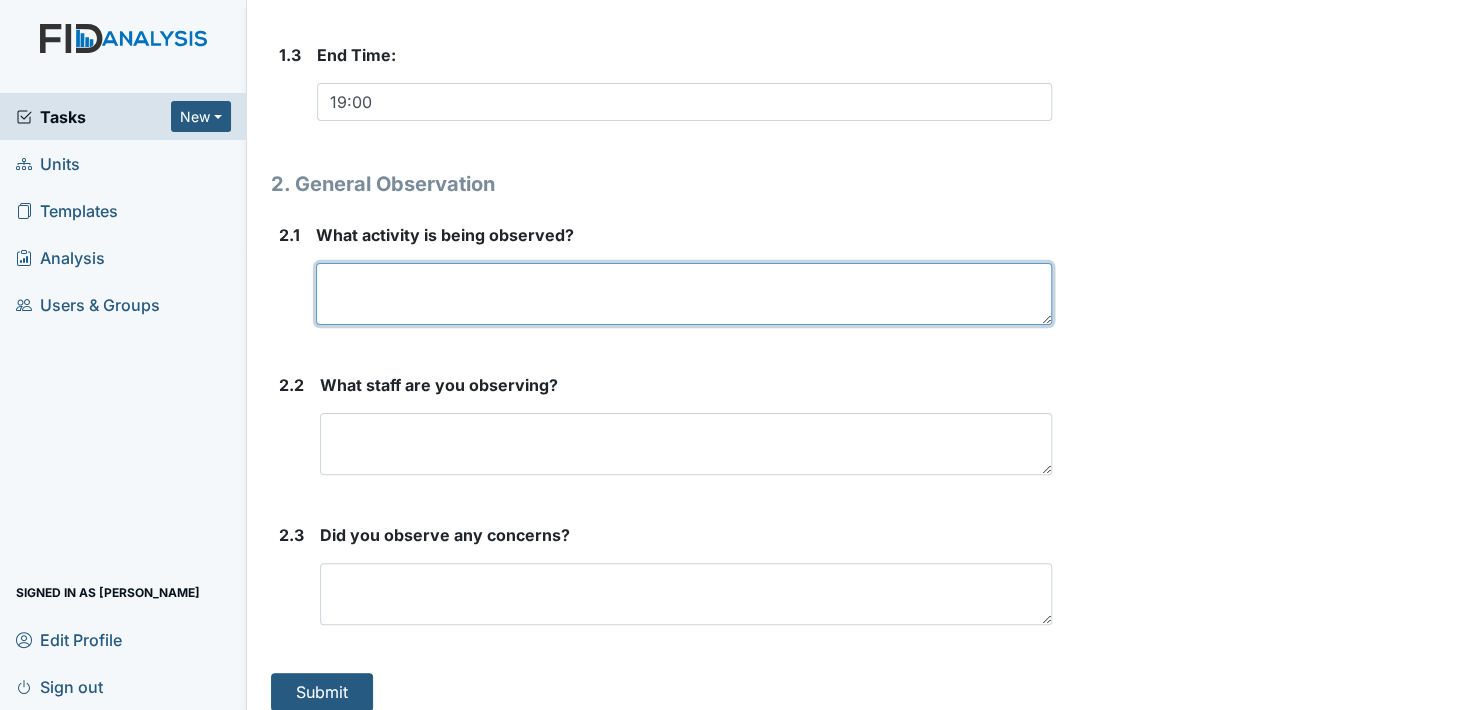 click at bounding box center [684, 294] 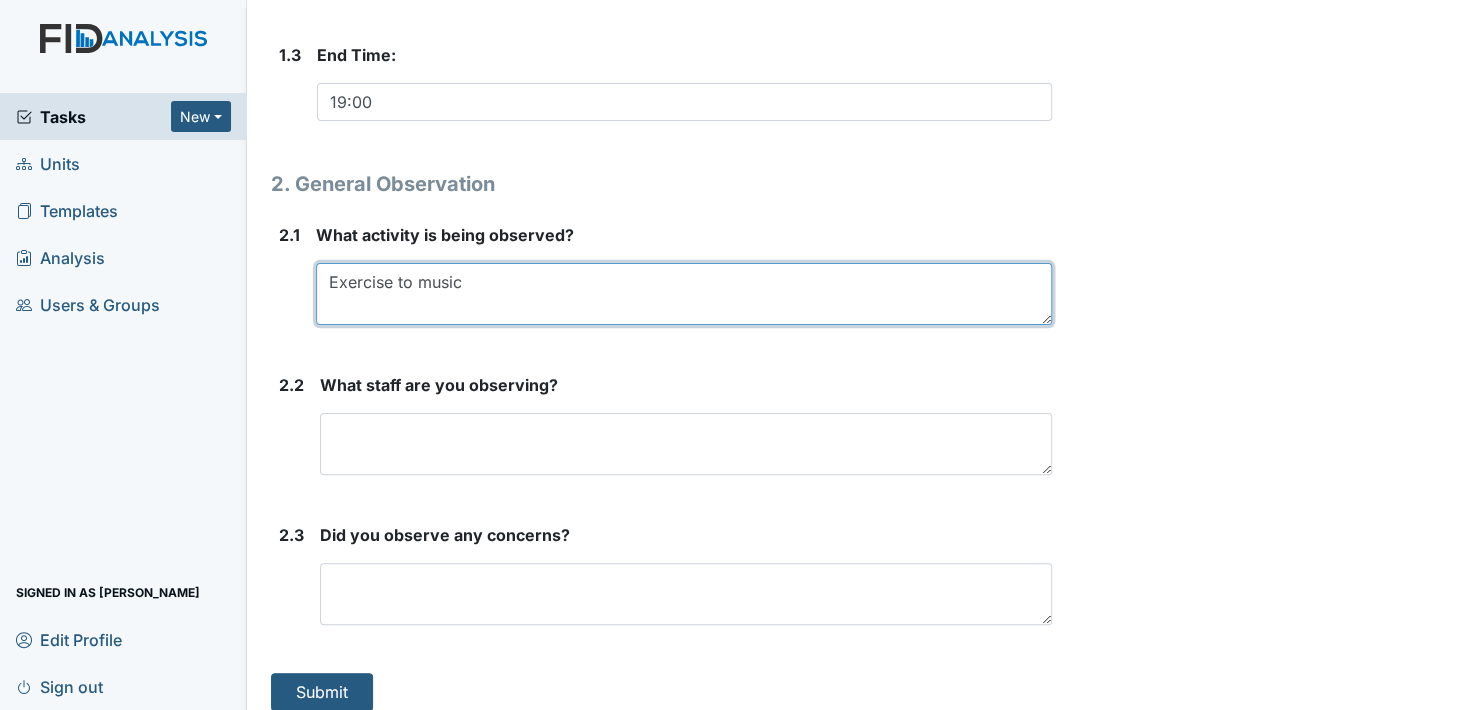 type on "Exercise to music" 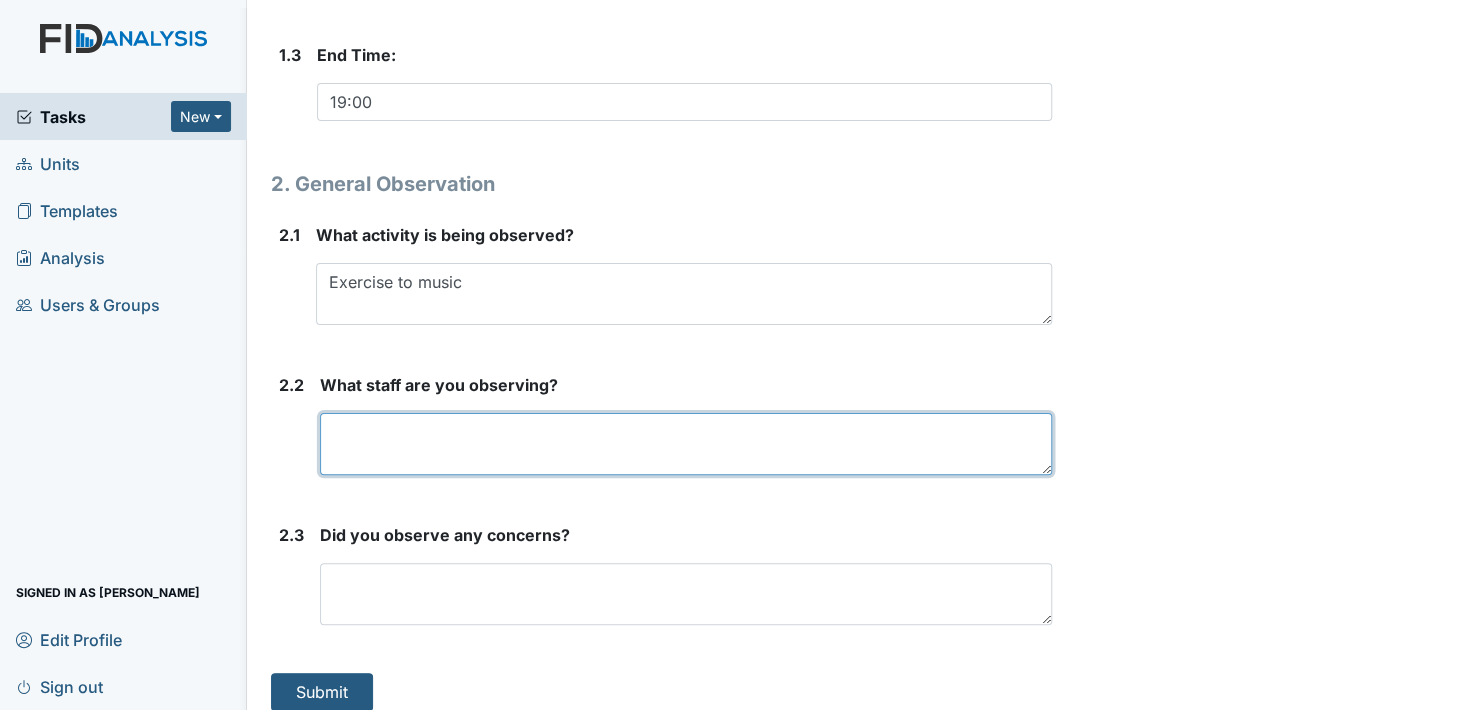 click at bounding box center (686, 444) 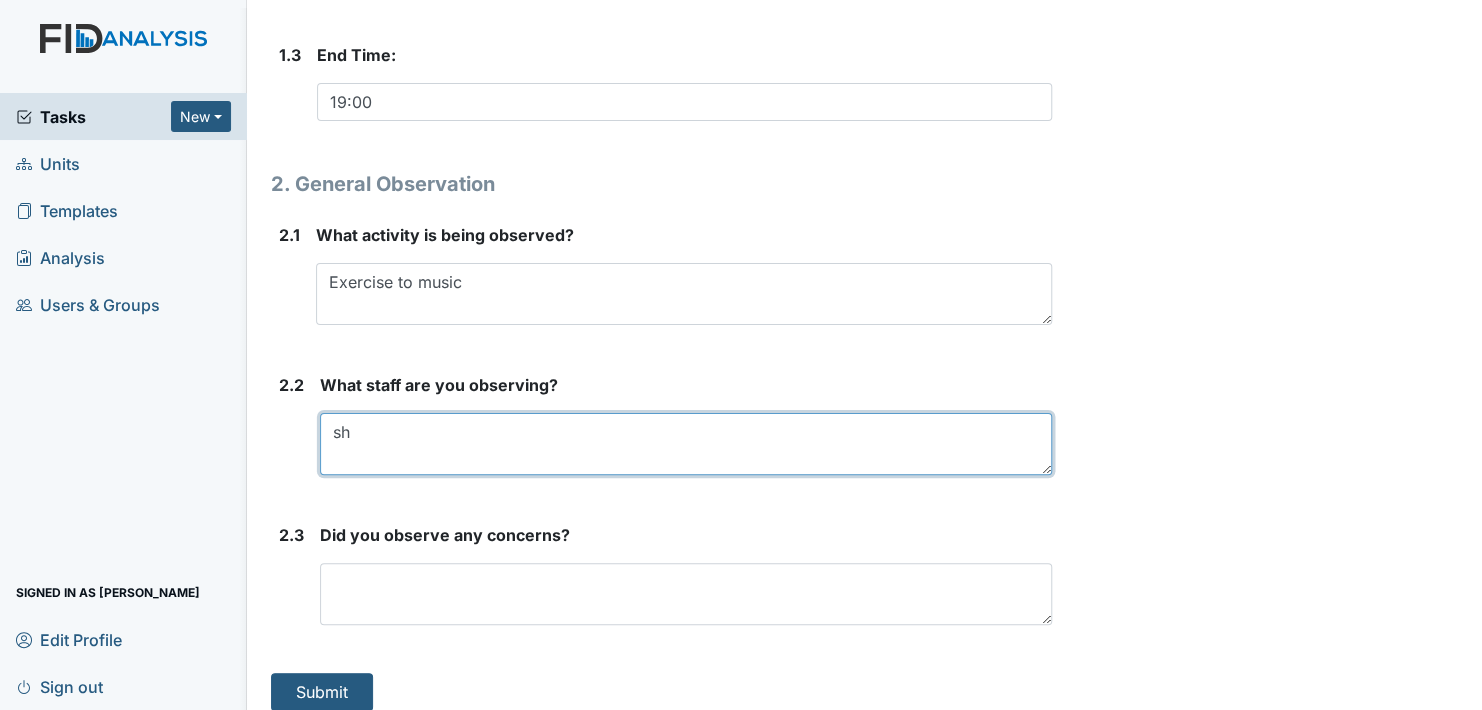 type on "s" 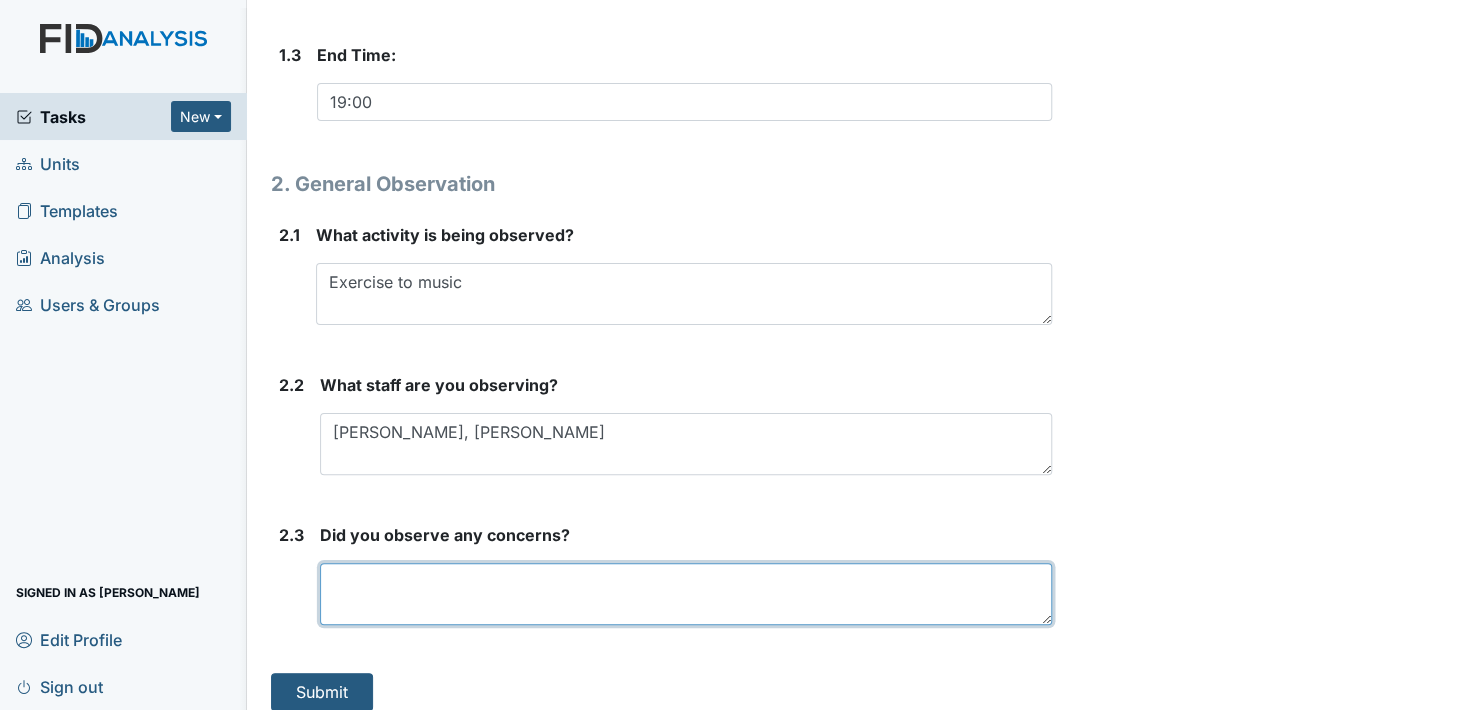 click at bounding box center [686, 594] 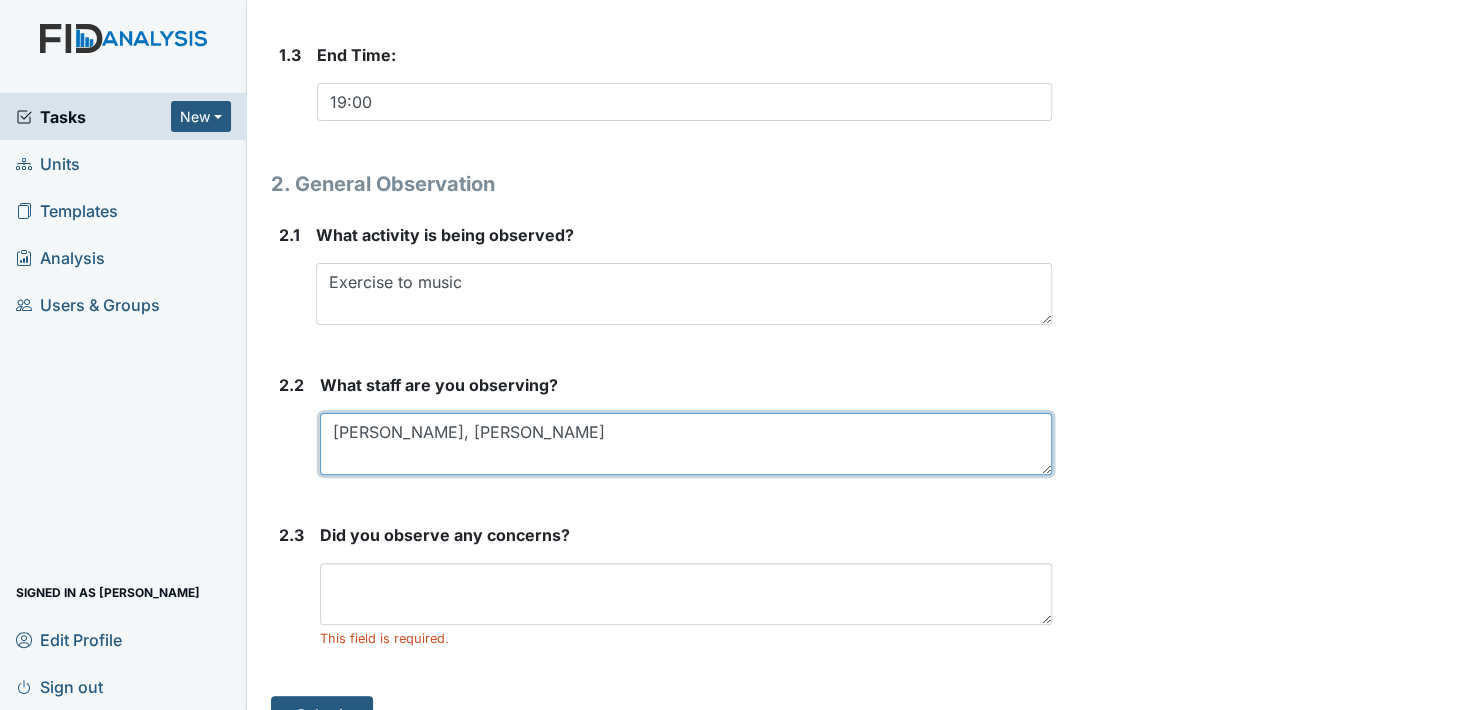 type on "Sheena, Brenda, Tammesha" 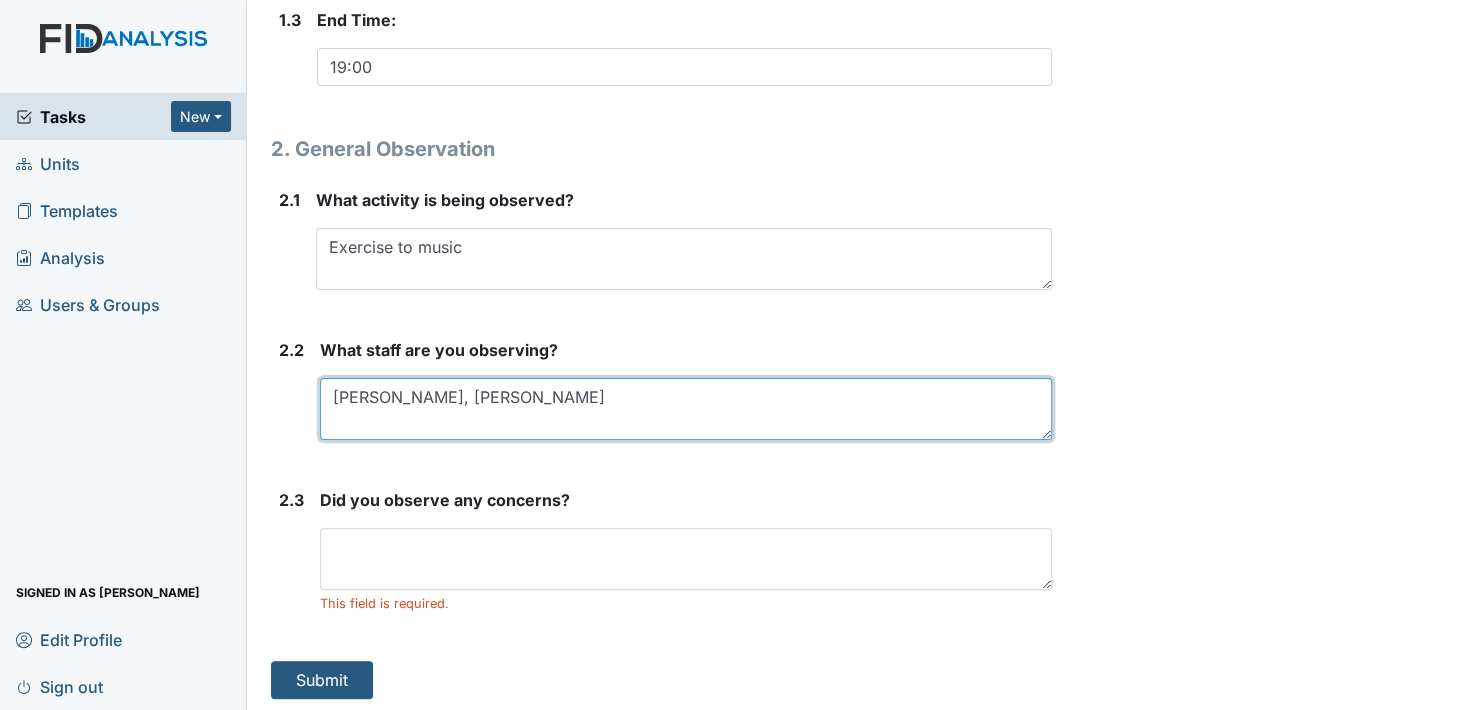 scroll, scrollTop: 736, scrollLeft: 0, axis: vertical 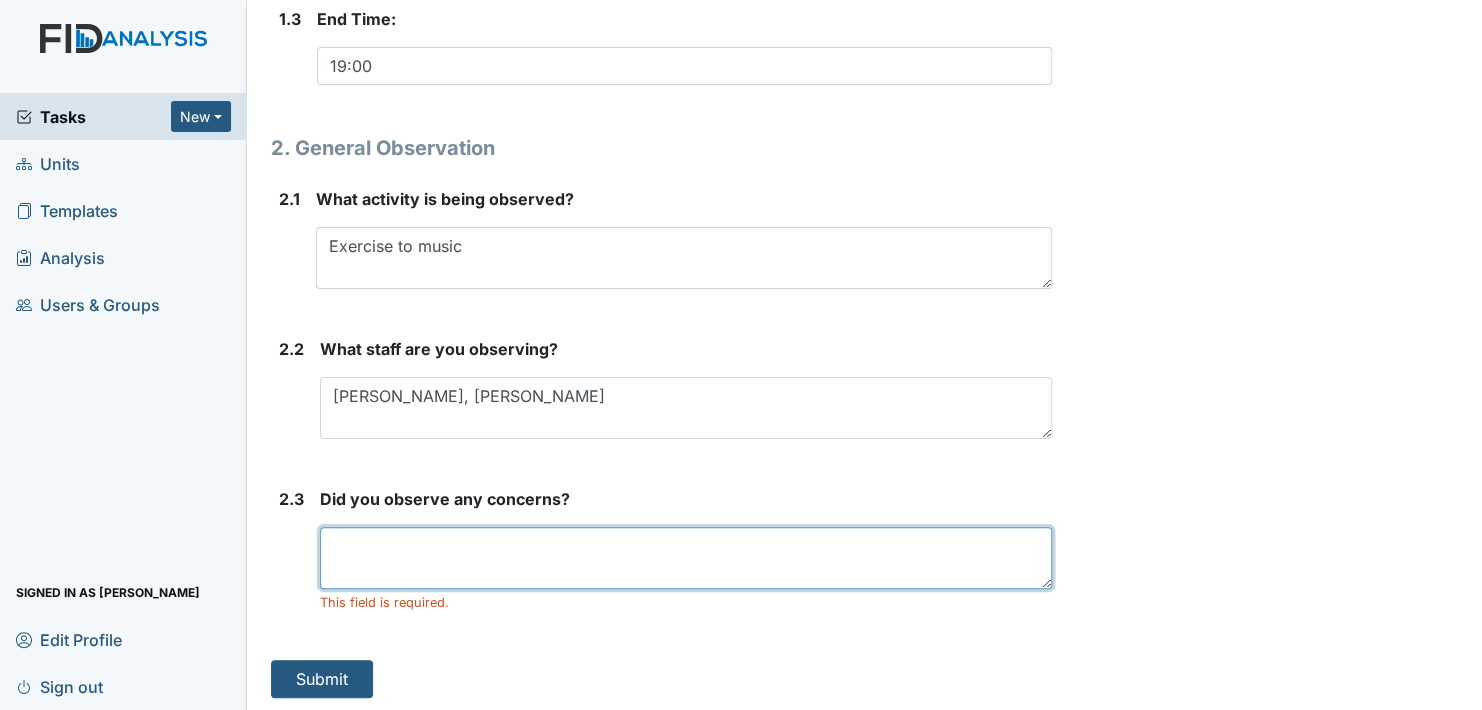 click at bounding box center (686, 558) 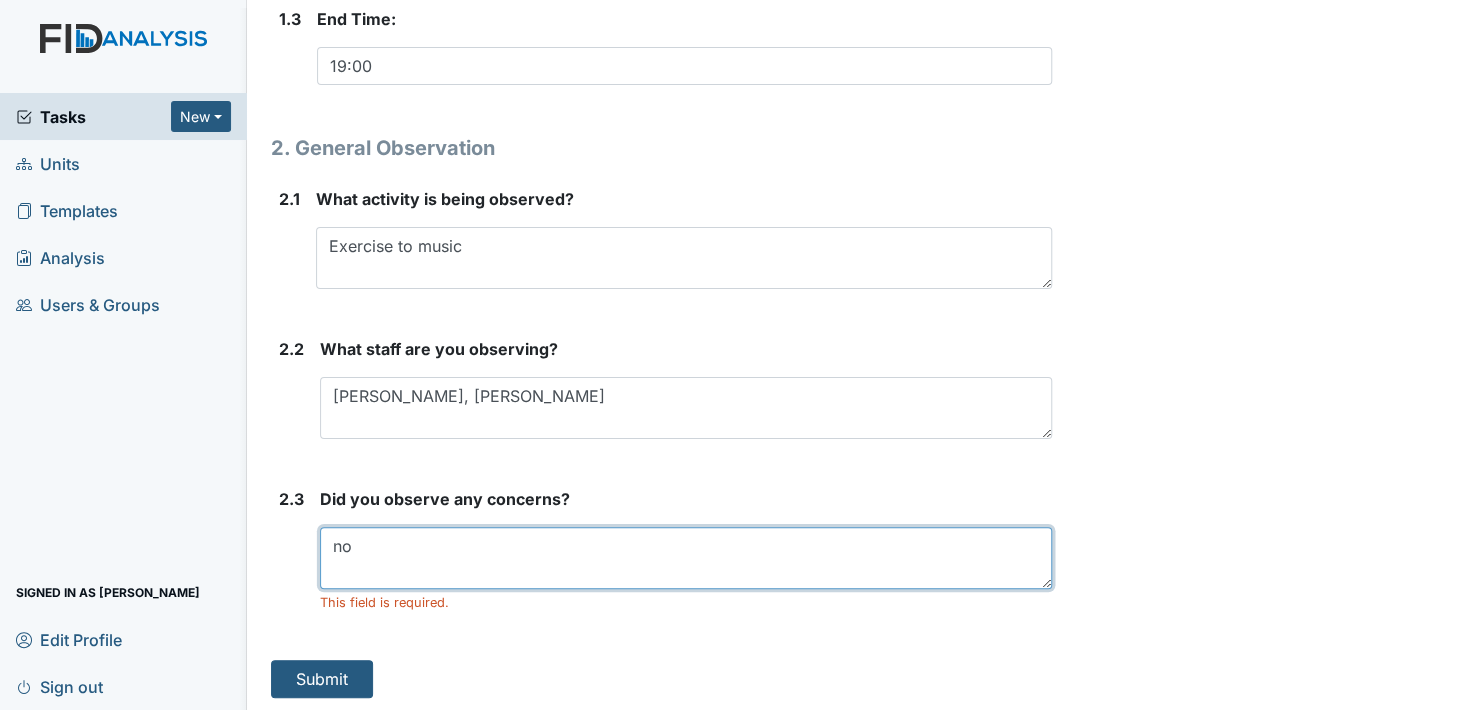 type on "n" 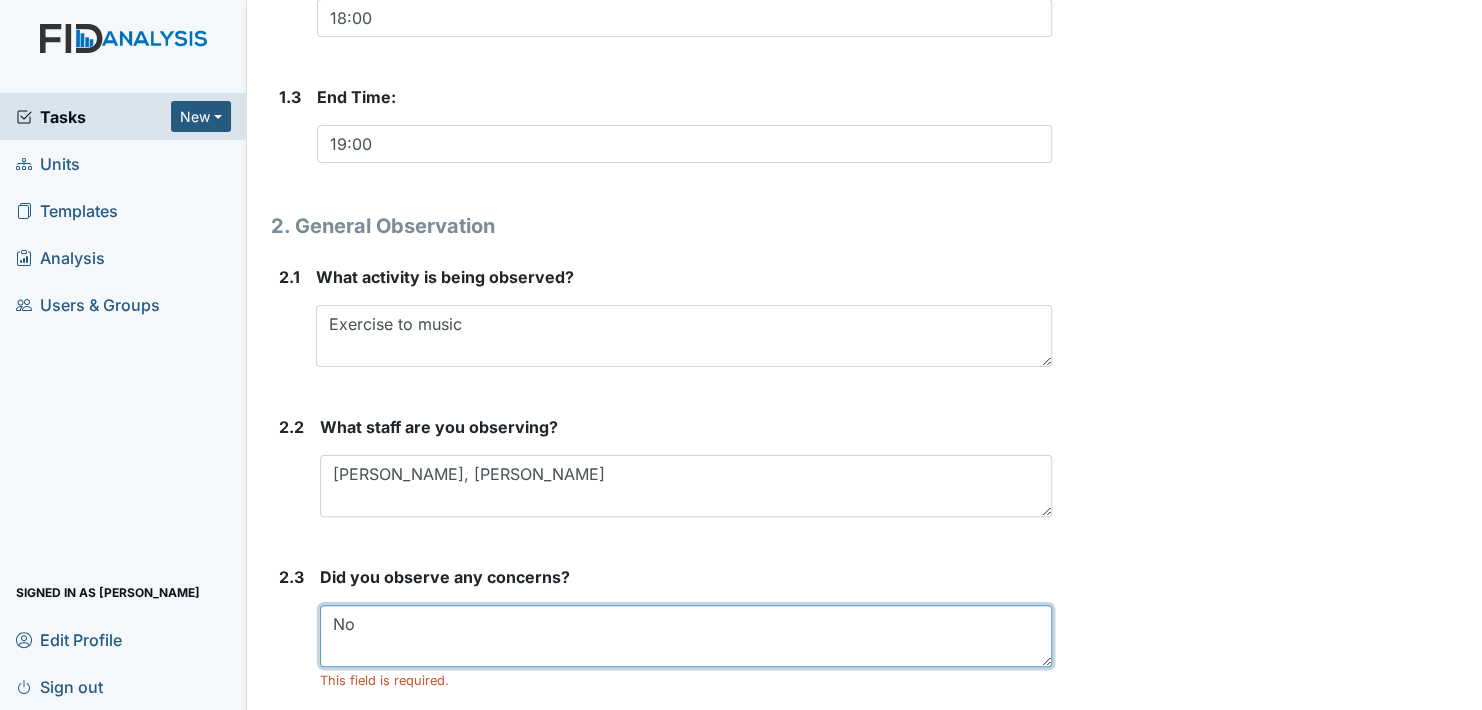 scroll, scrollTop: 736, scrollLeft: 0, axis: vertical 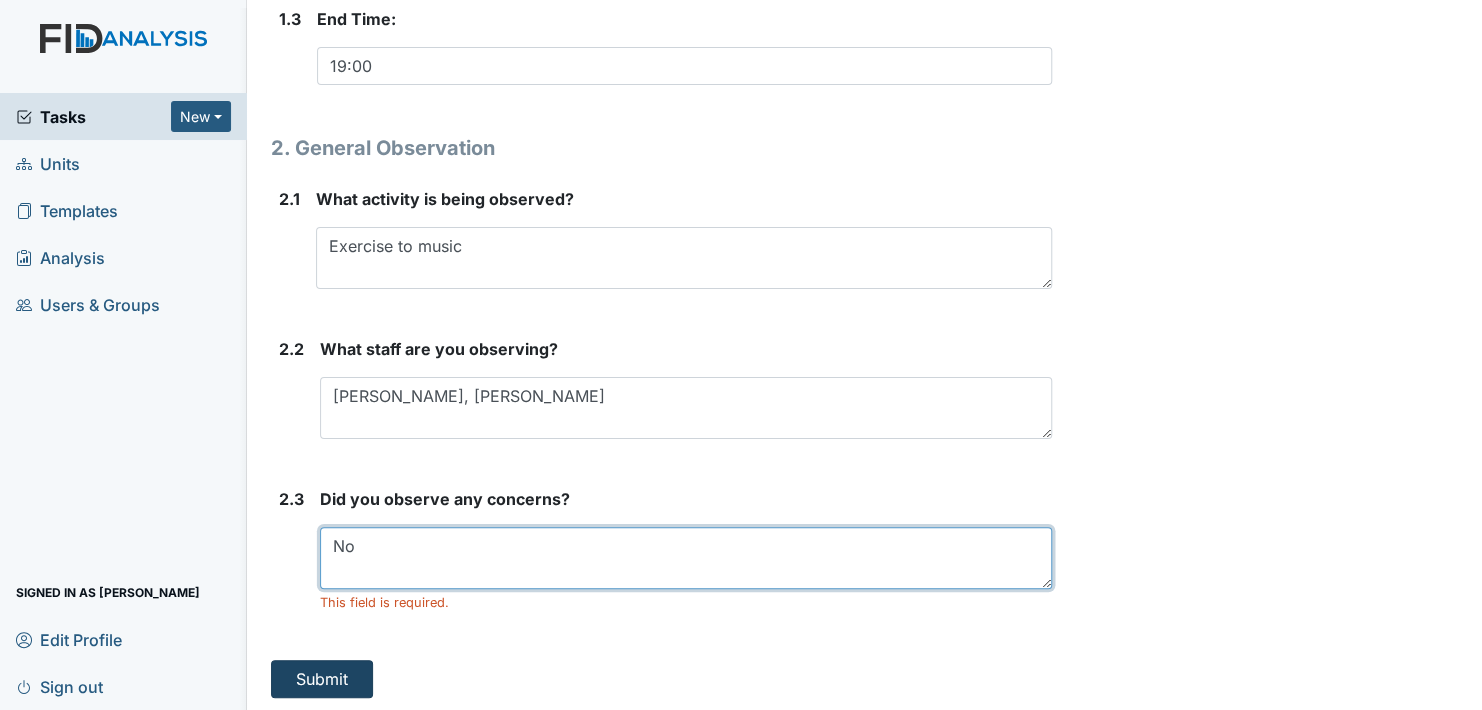type on "No" 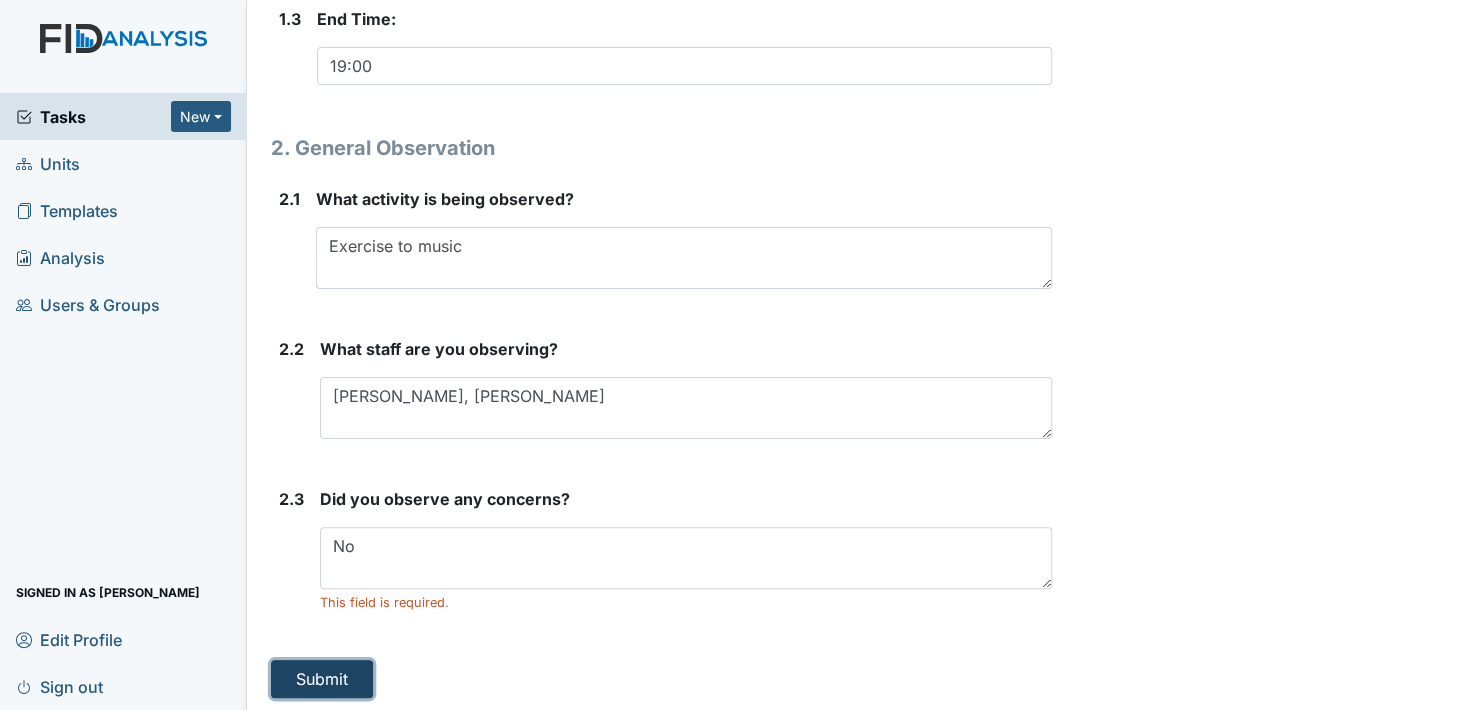 click on "Submit" at bounding box center [322, 679] 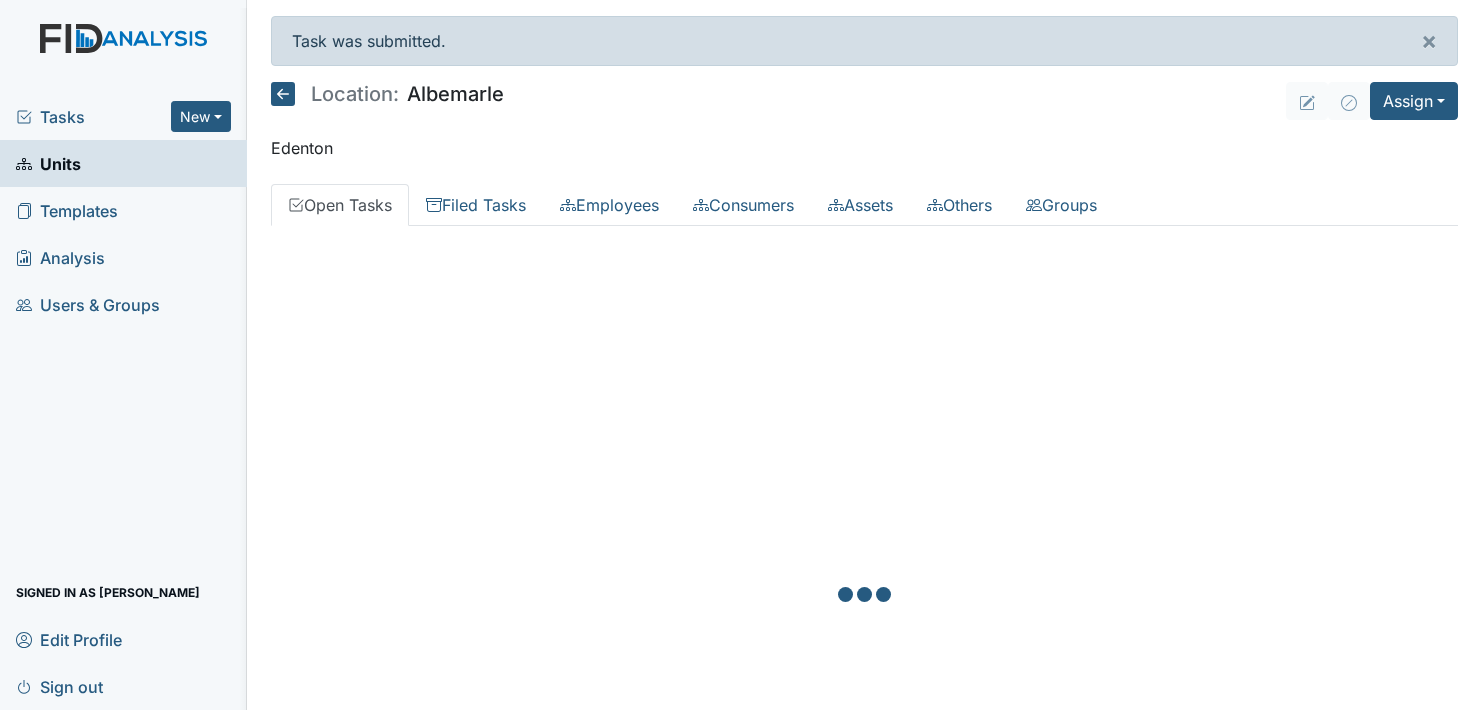 scroll, scrollTop: 0, scrollLeft: 0, axis: both 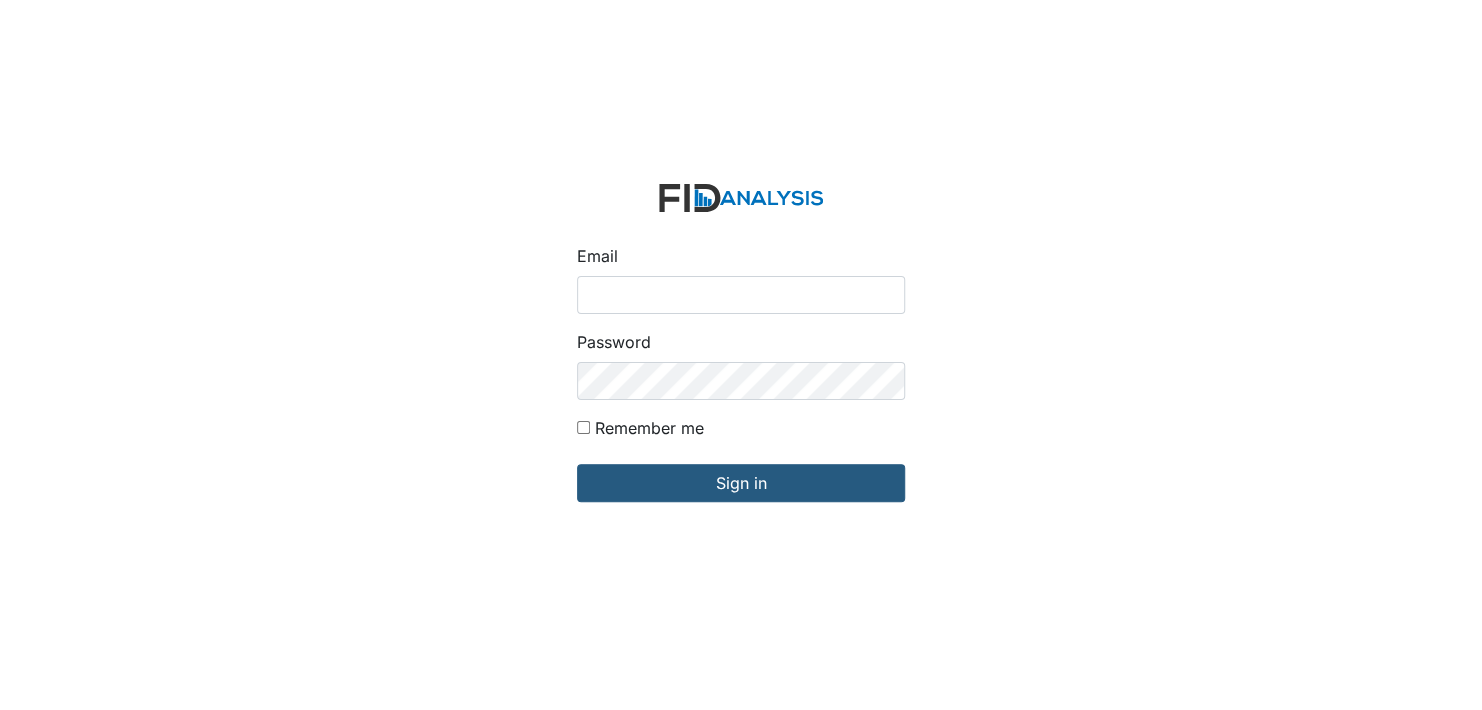 click on "Email" at bounding box center [741, 295] 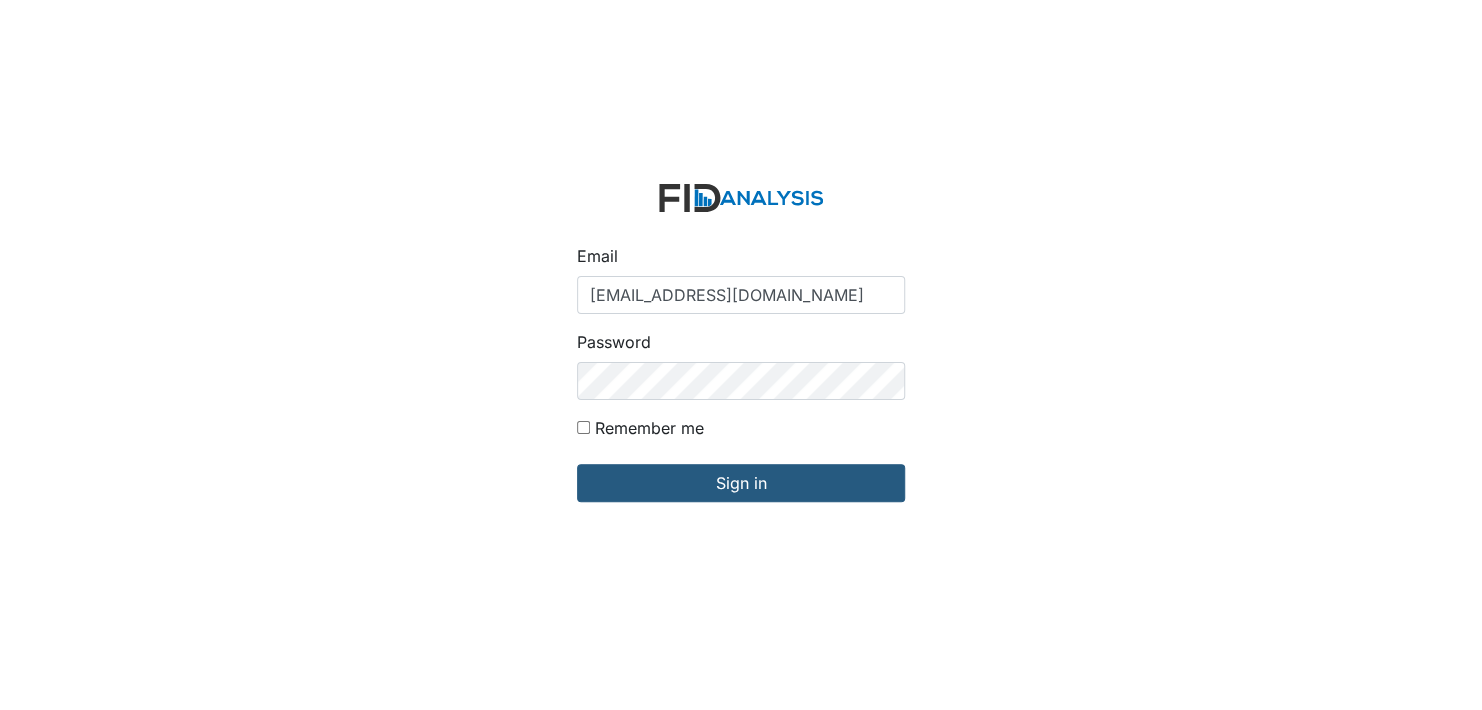 click on "Email
[EMAIL_ADDRESS][DOMAIN_NAME]
Password
Remember me
Sign in" at bounding box center (741, 355) 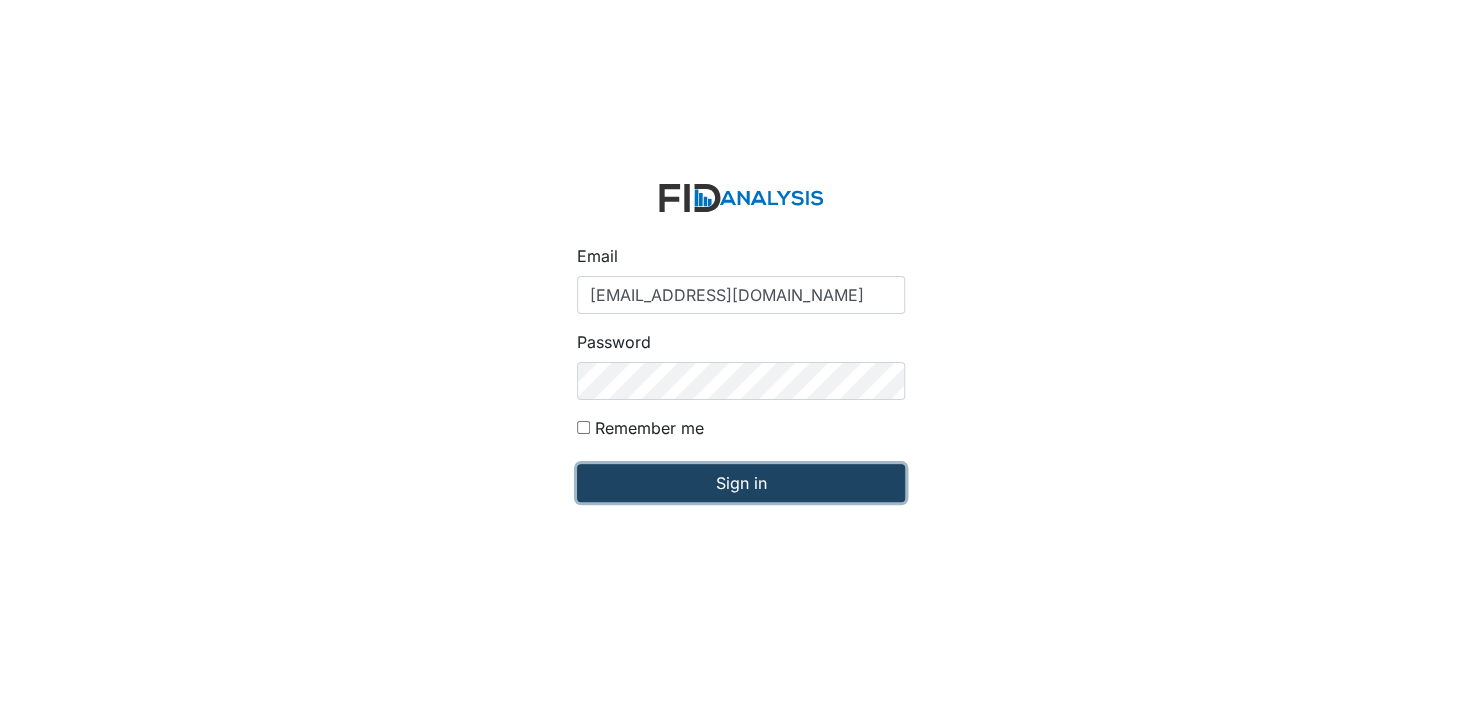 click on "Sign in" at bounding box center [741, 483] 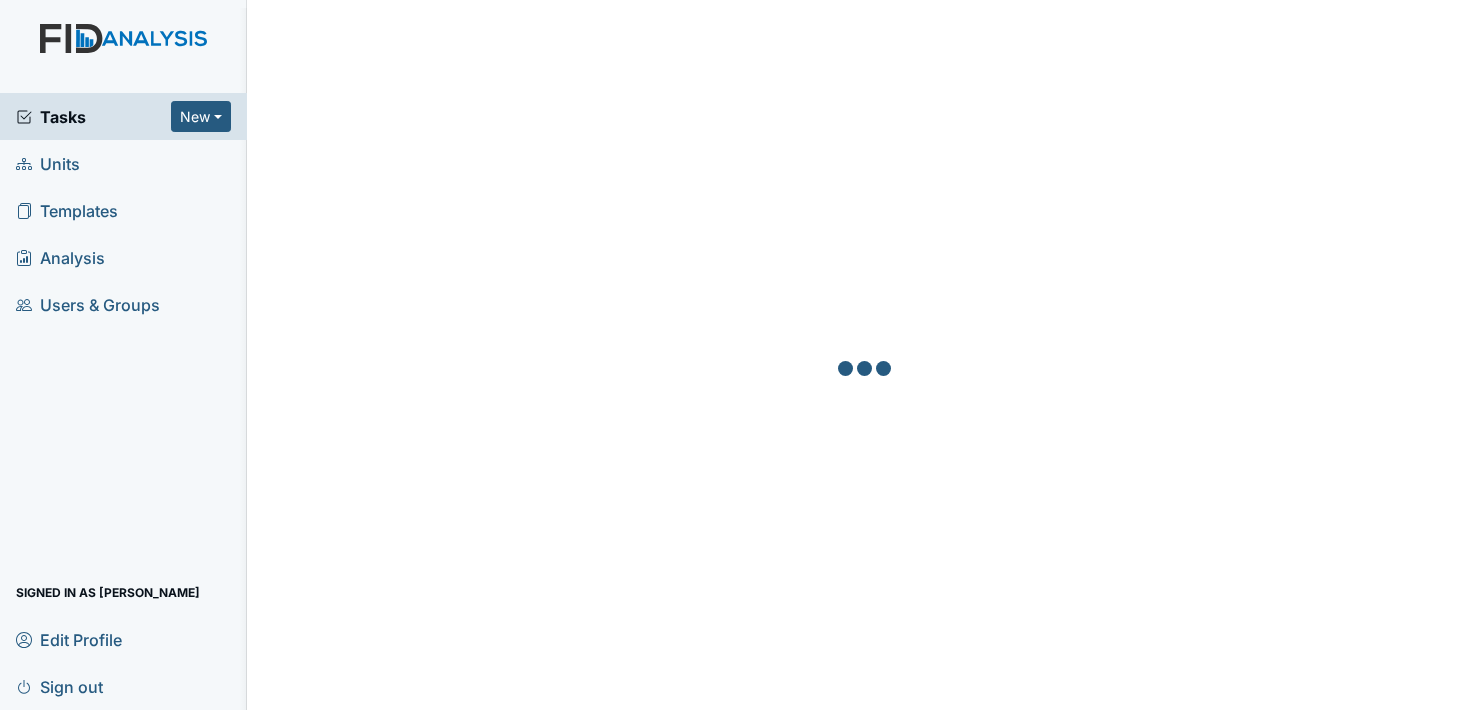 scroll, scrollTop: 0, scrollLeft: 0, axis: both 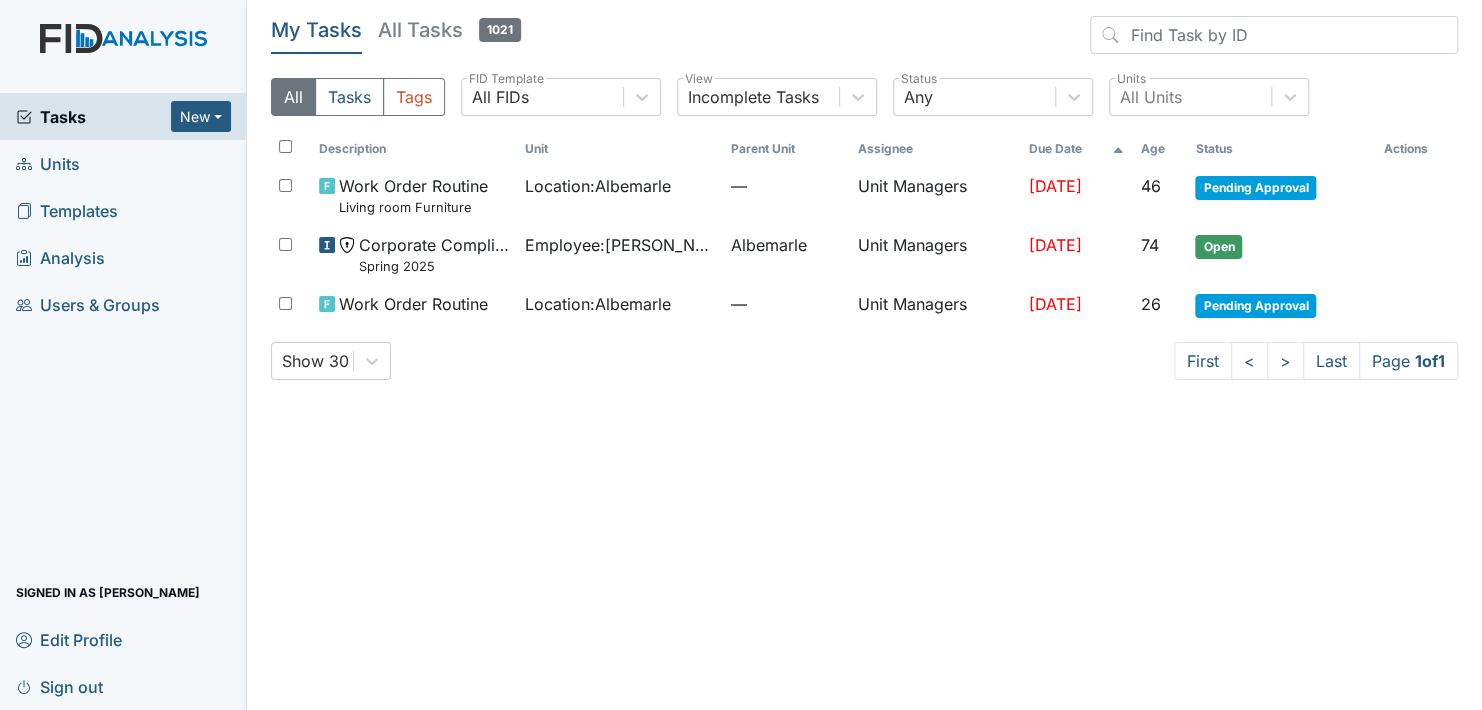 drag, startPoint x: 57, startPoint y: 158, endPoint x: 69, endPoint y: 162, distance: 12.649111 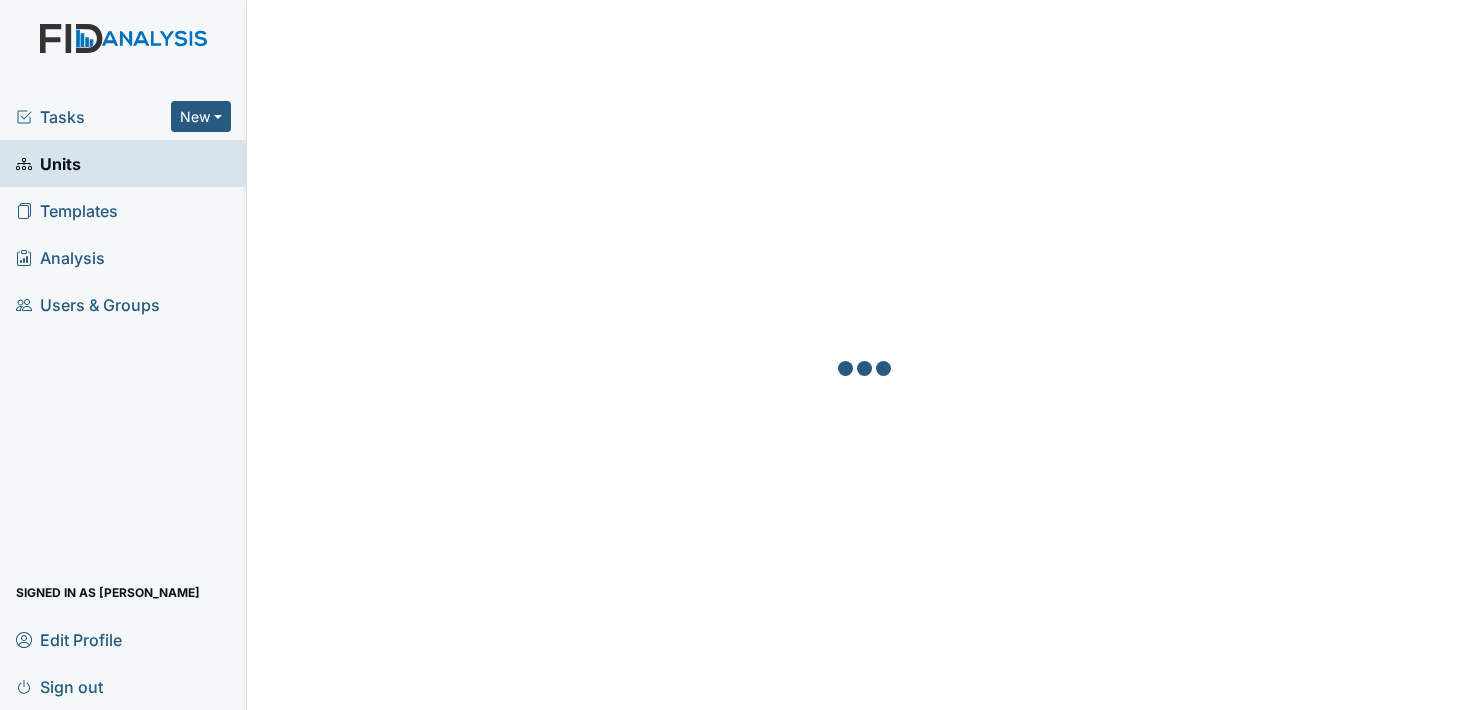 scroll, scrollTop: 0, scrollLeft: 0, axis: both 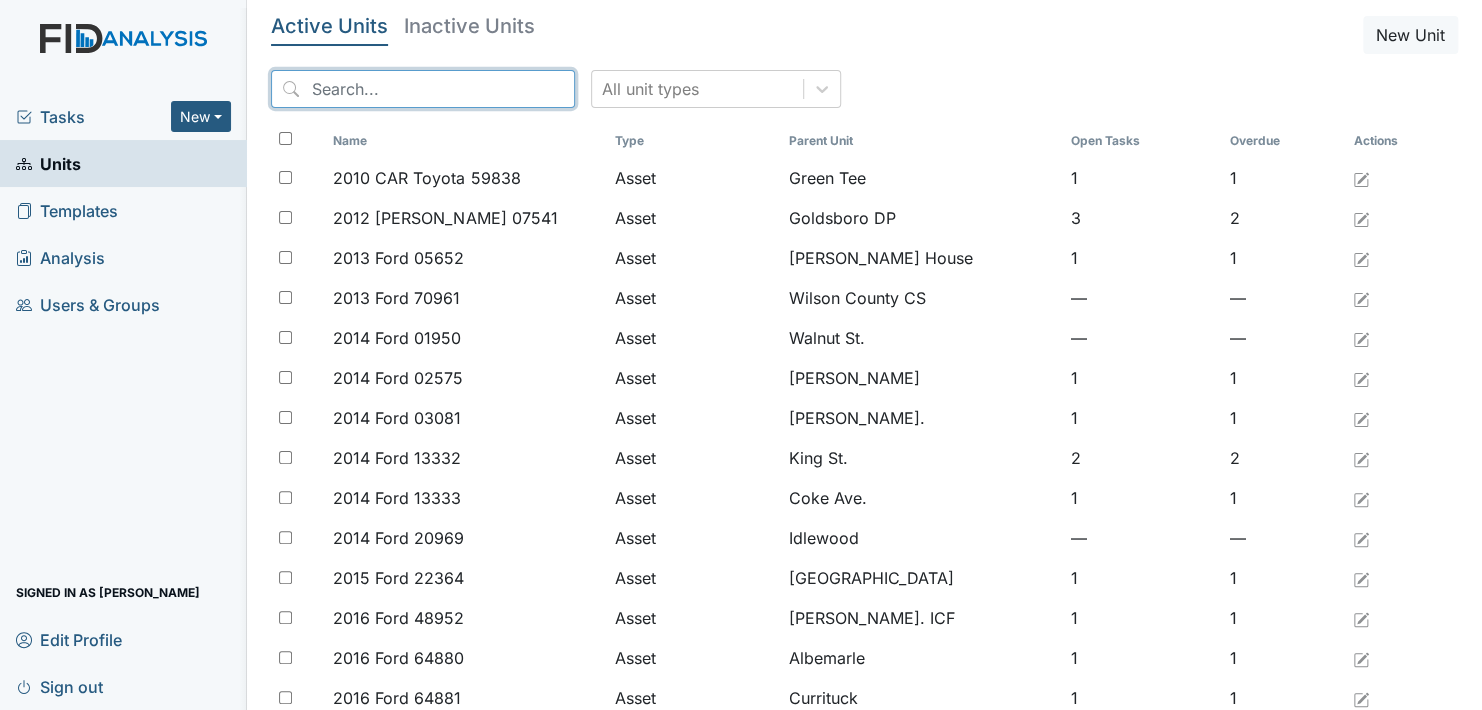 click at bounding box center [423, 89] 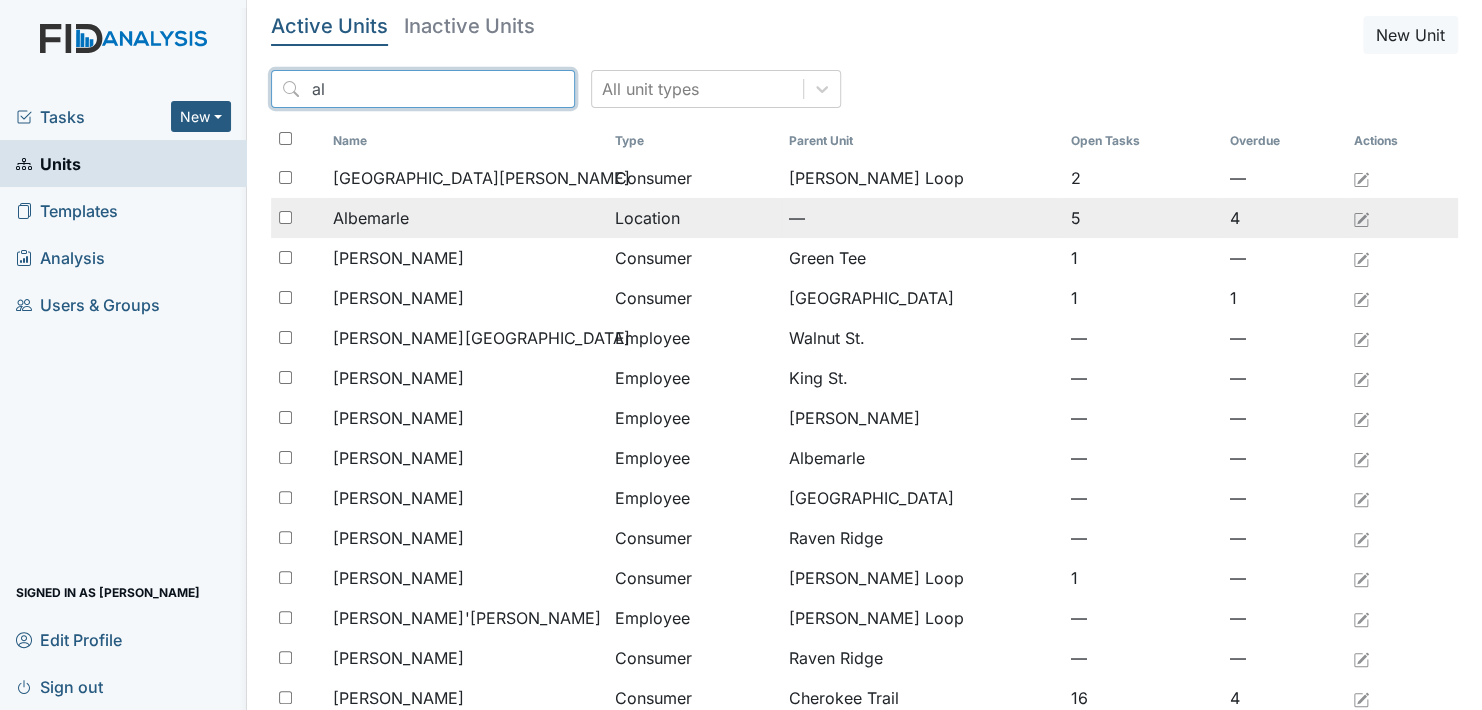 type on "al" 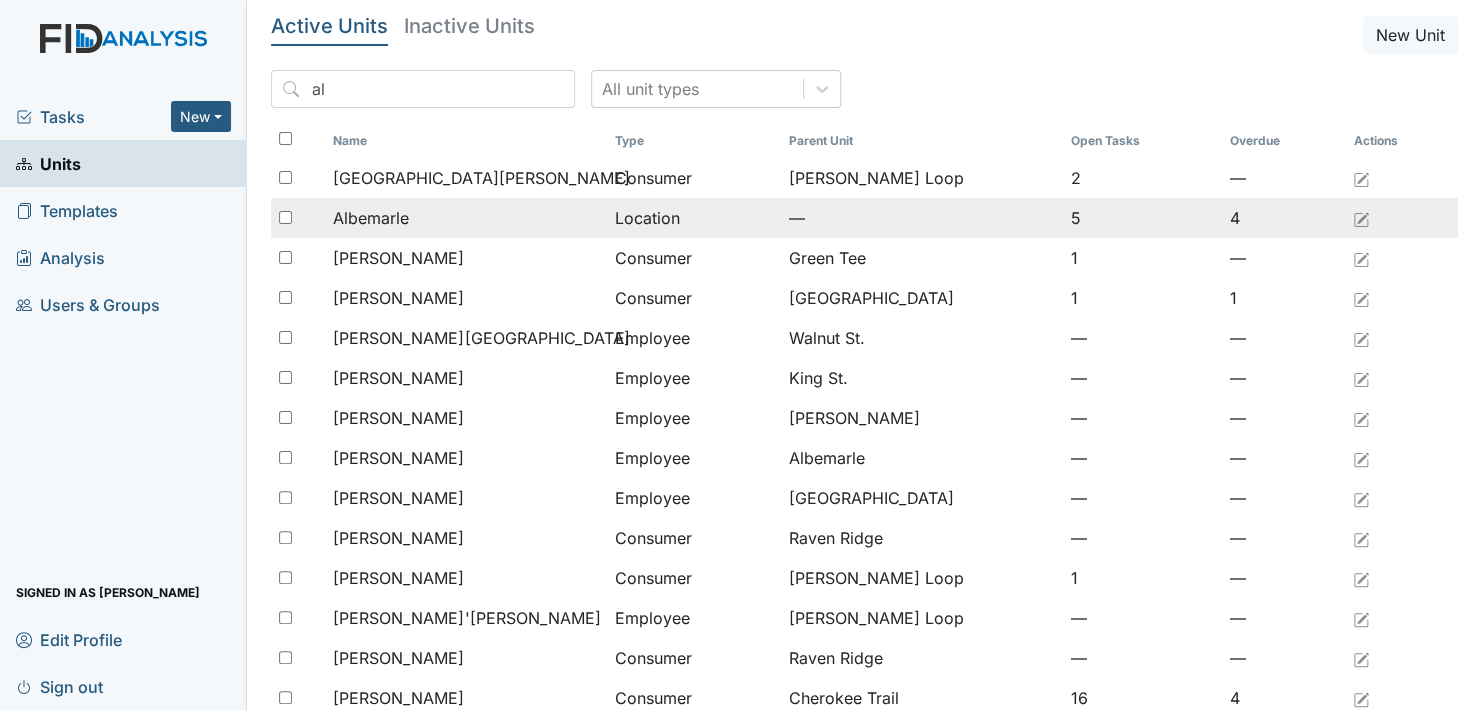 click on "Albemarle" at bounding box center [371, 218] 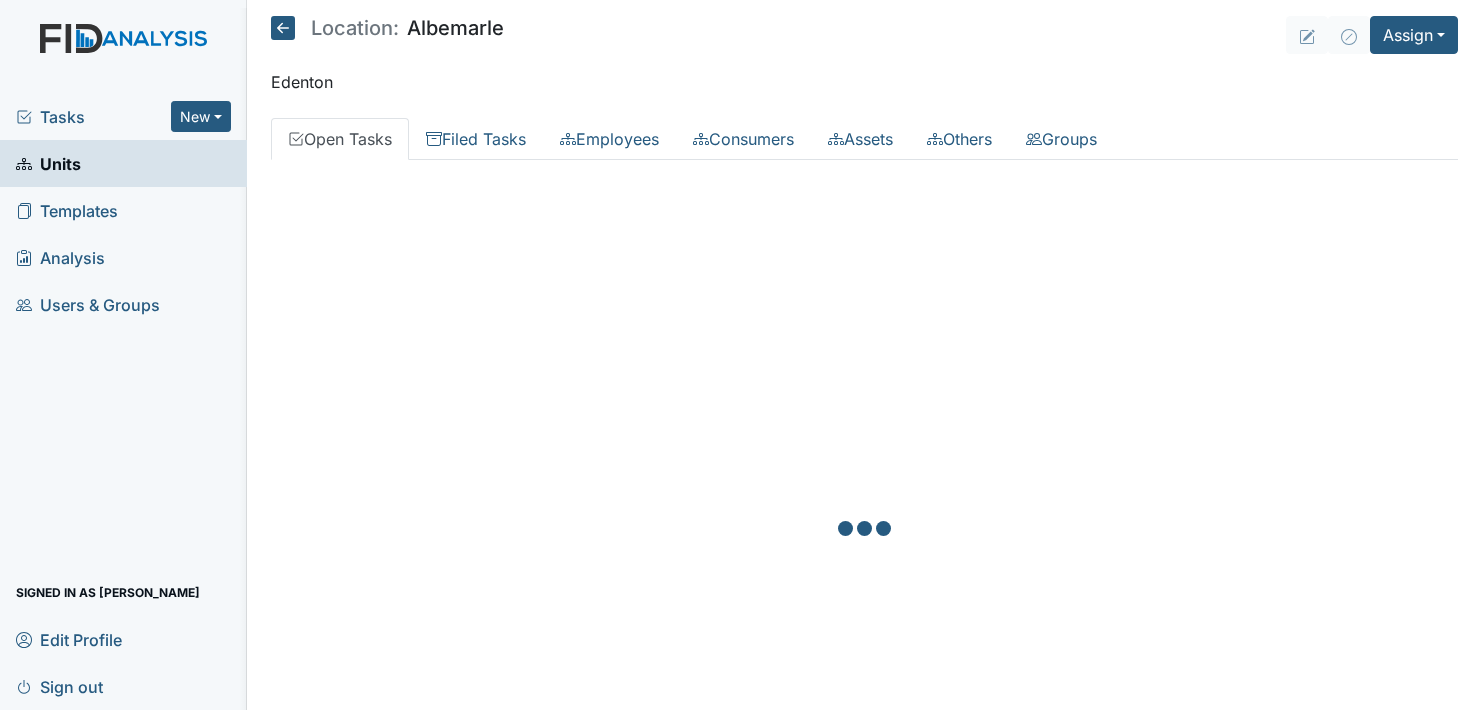 scroll, scrollTop: 0, scrollLeft: 0, axis: both 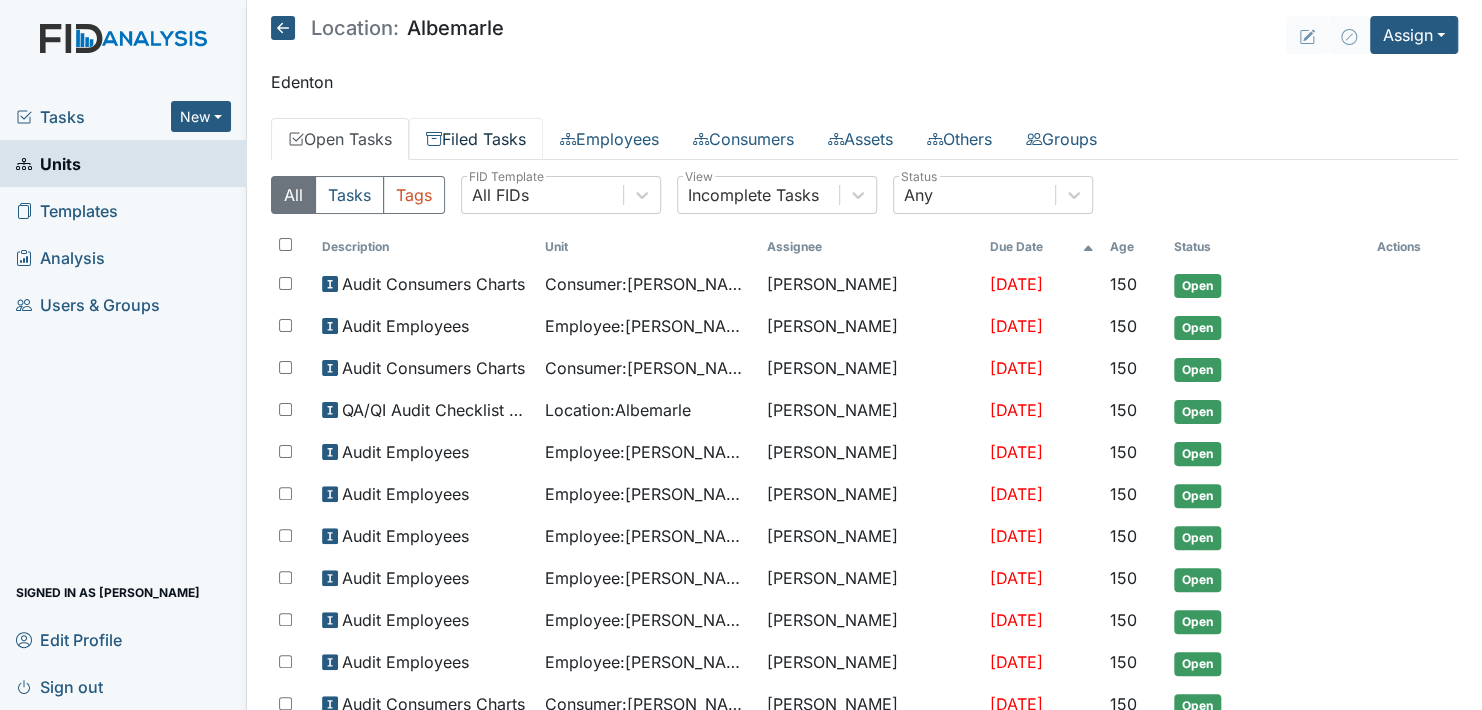 click on "Filed Tasks" at bounding box center (476, 139) 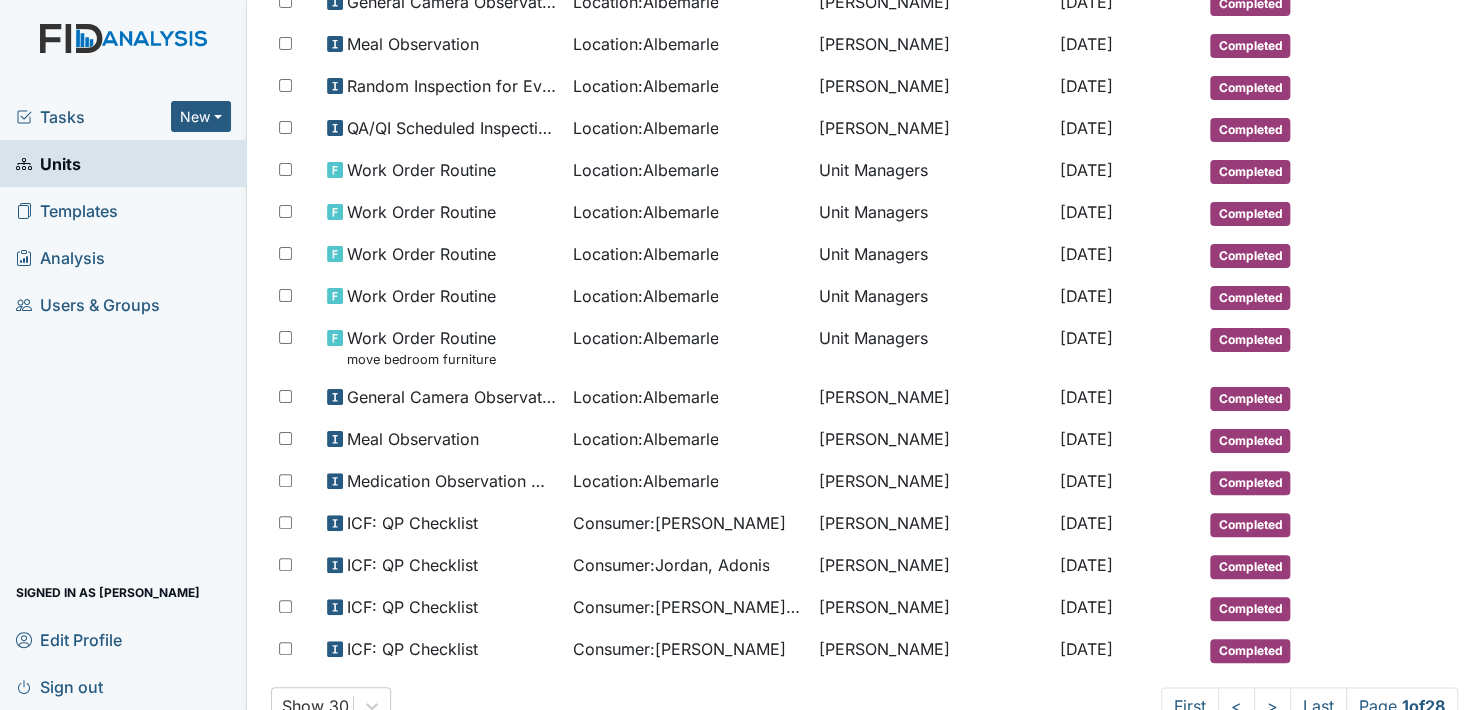 scroll, scrollTop: 908, scrollLeft: 0, axis: vertical 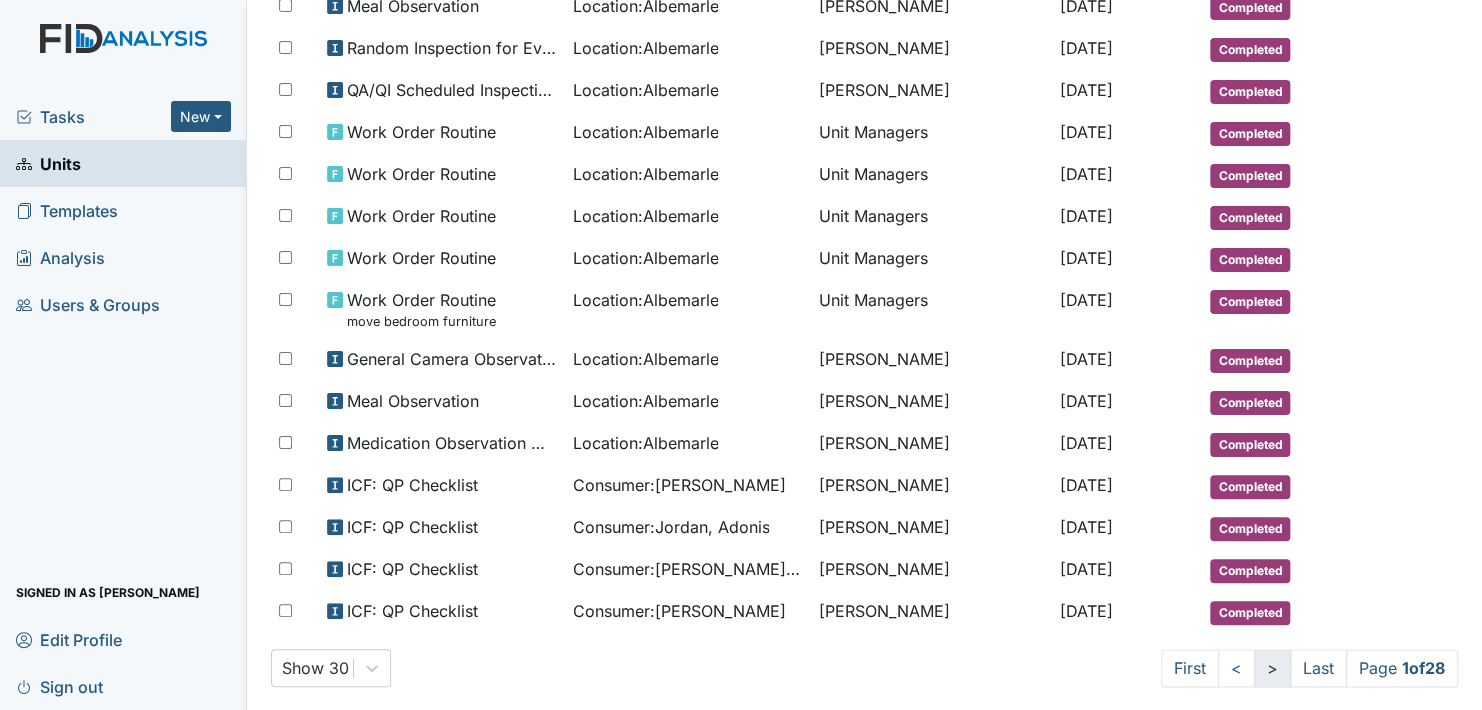 click on ">" at bounding box center [1272, 668] 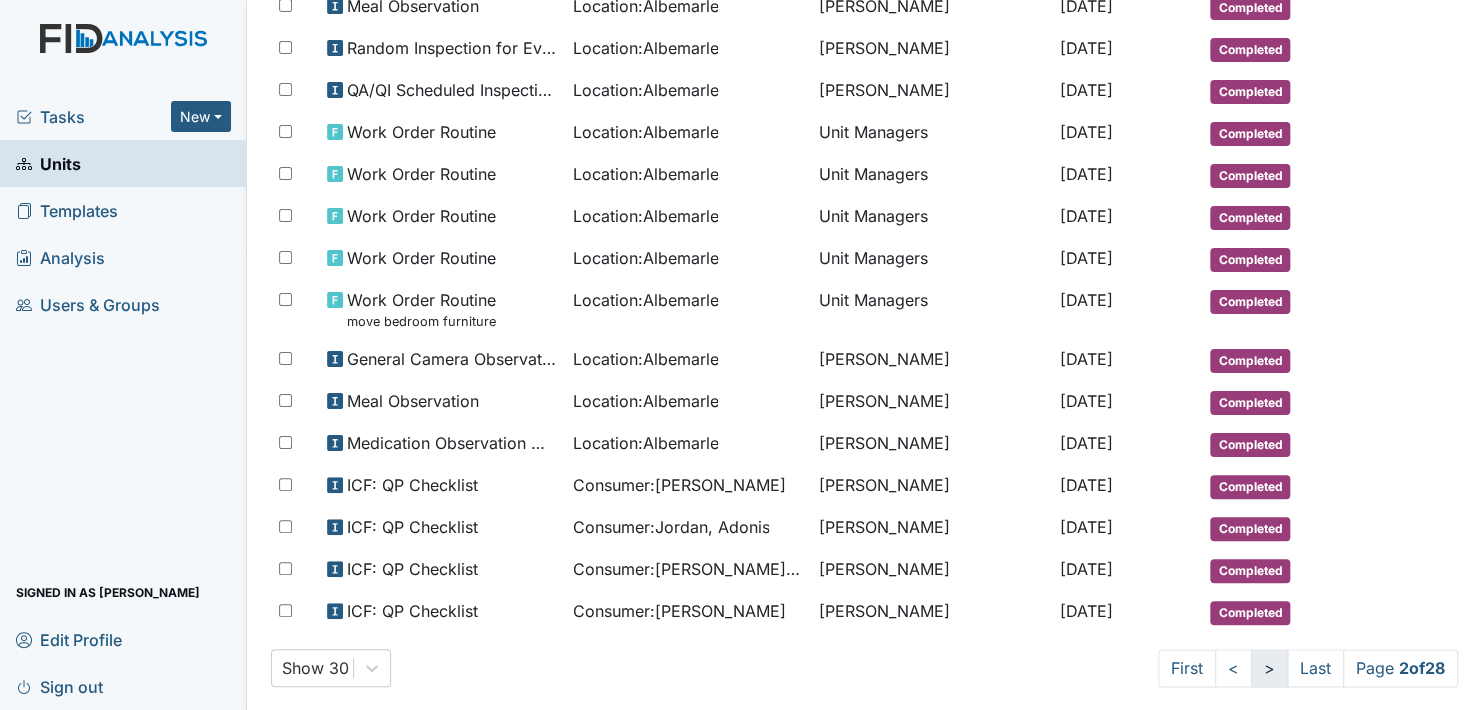 scroll, scrollTop: 944, scrollLeft: 0, axis: vertical 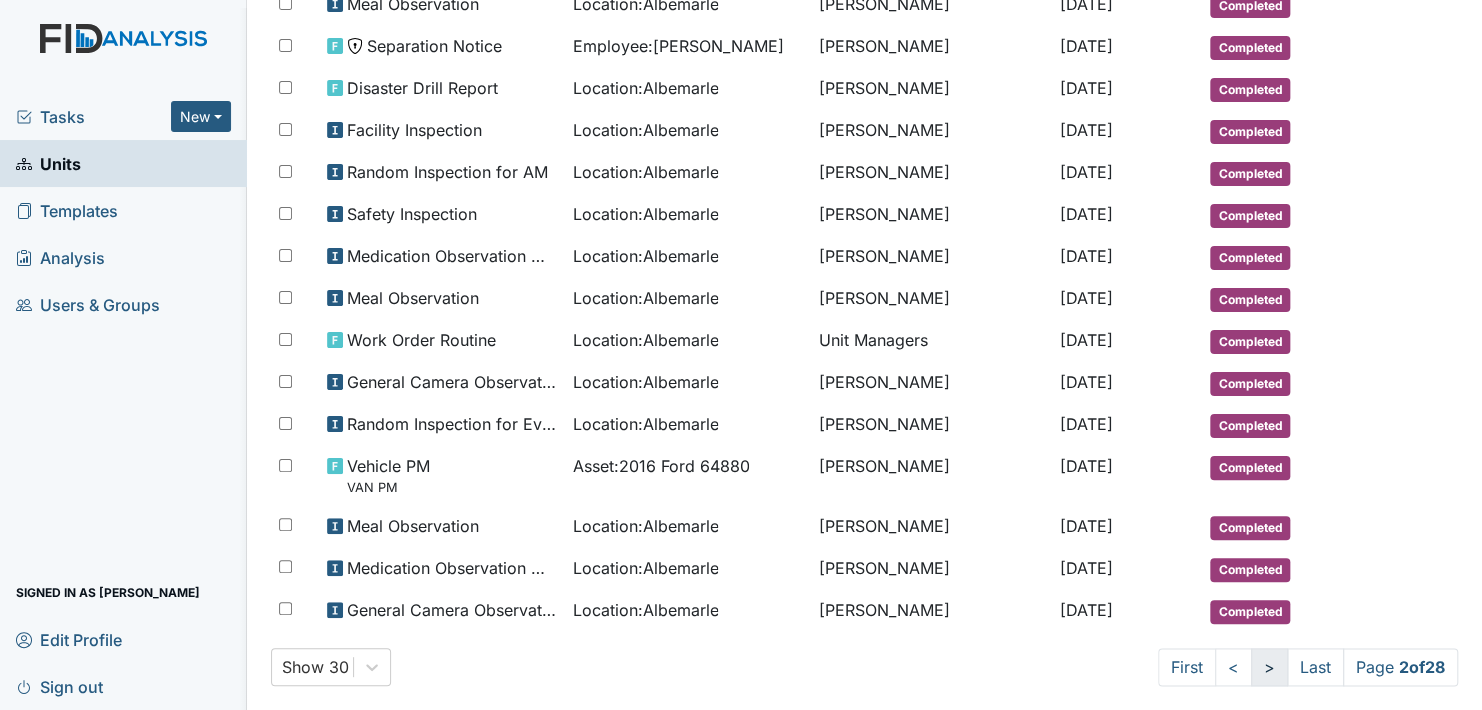 click on ">" at bounding box center (1269, 667) 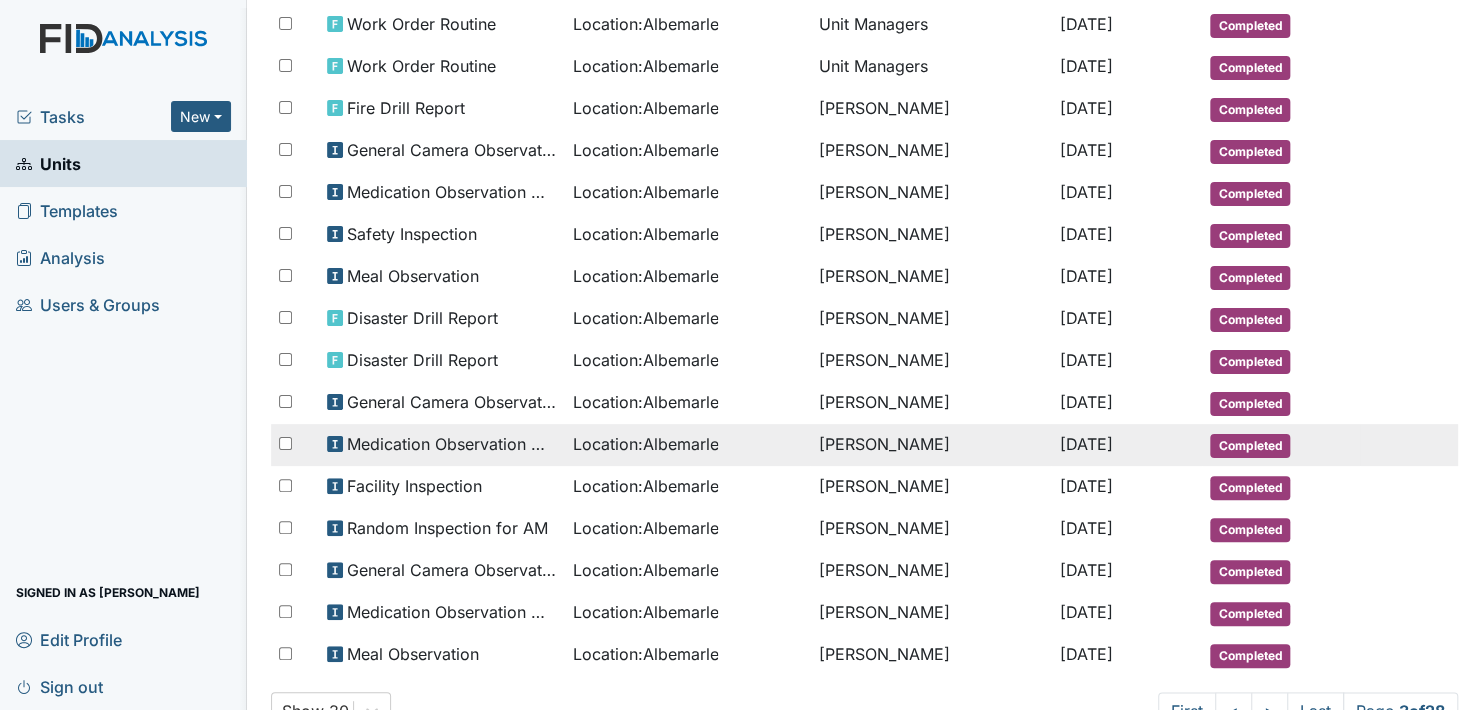 scroll, scrollTop: 908, scrollLeft: 0, axis: vertical 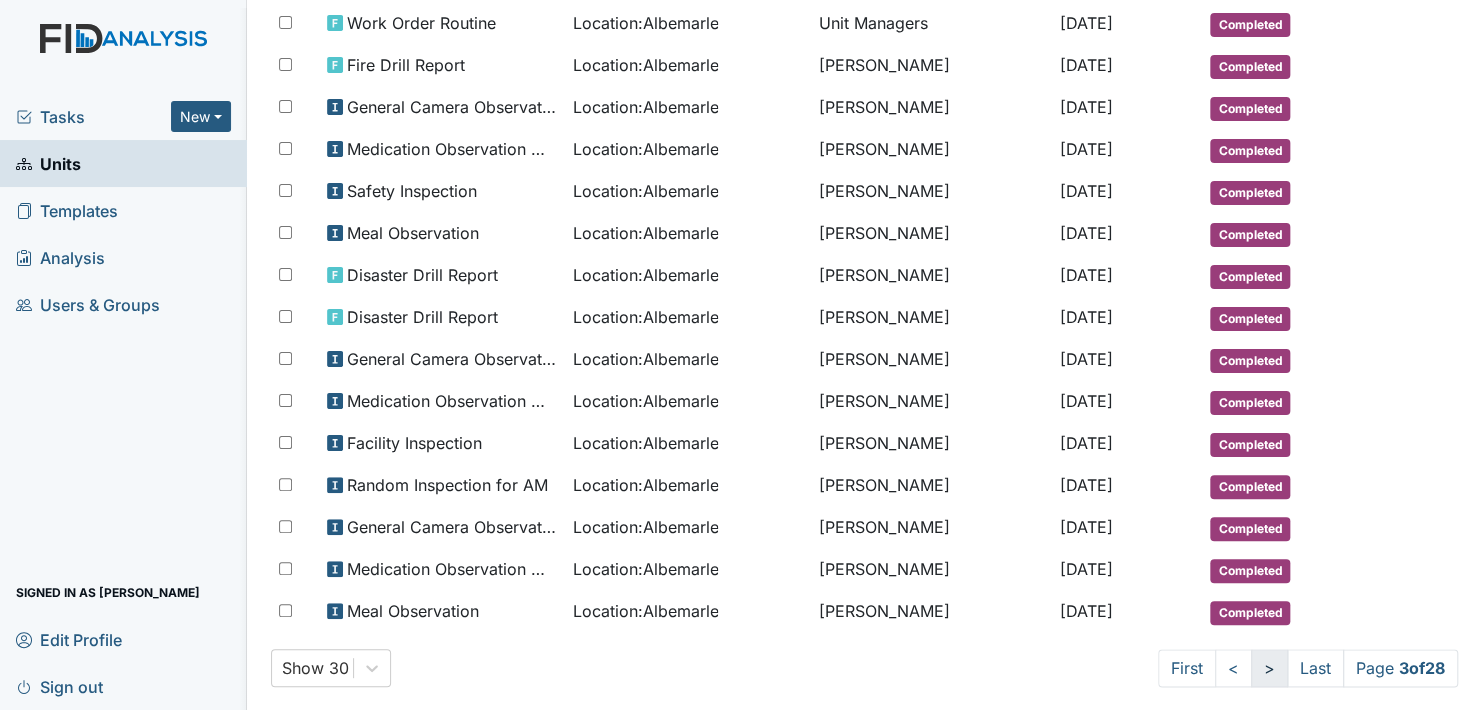 click on ">" at bounding box center (1269, 668) 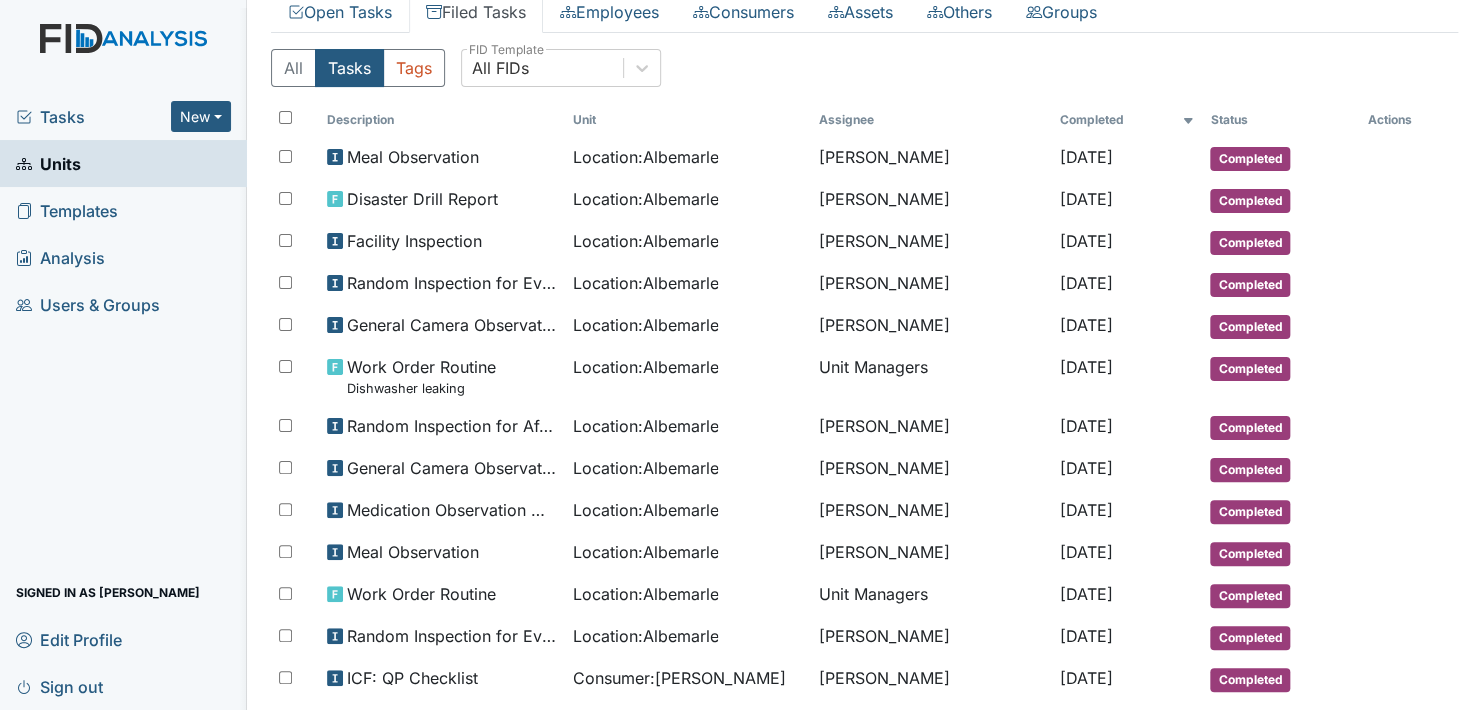 scroll, scrollTop: 27, scrollLeft: 0, axis: vertical 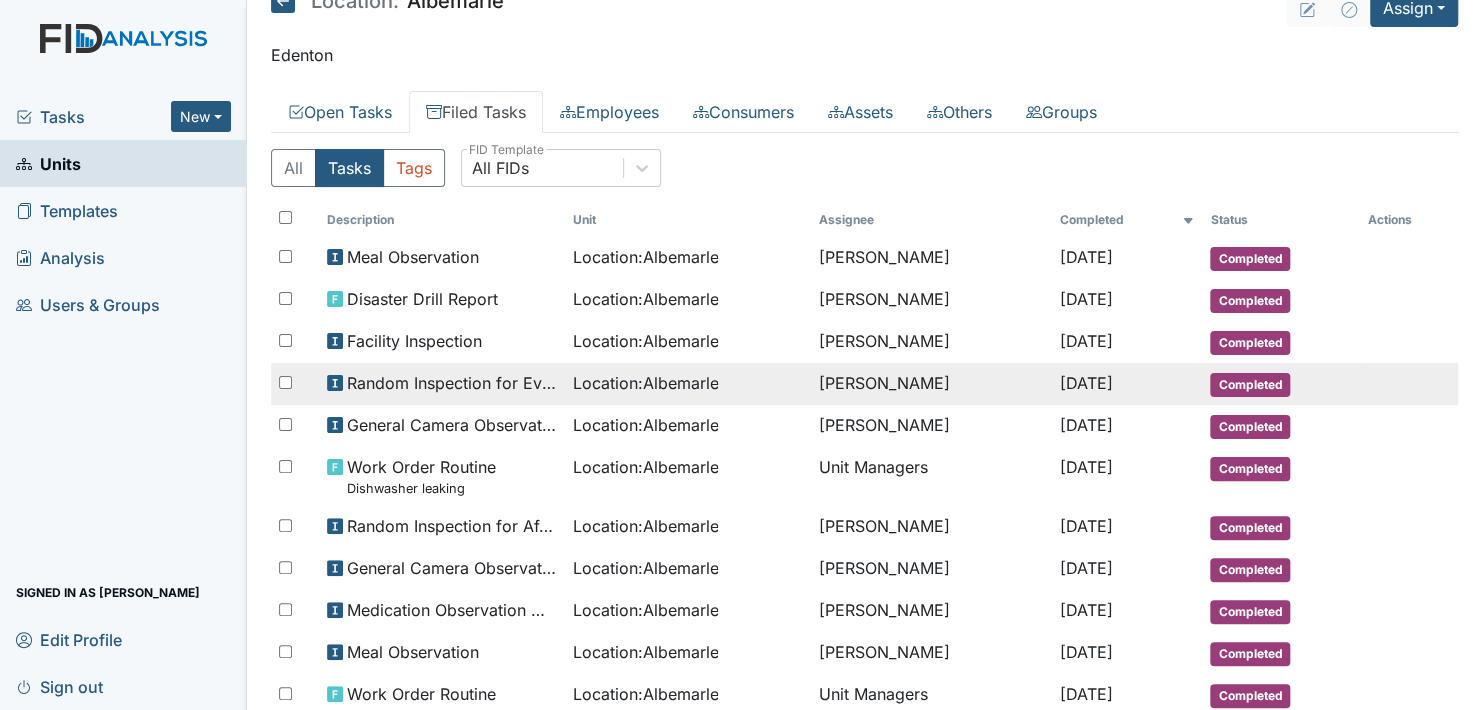 click on "Completed" at bounding box center [1250, 385] 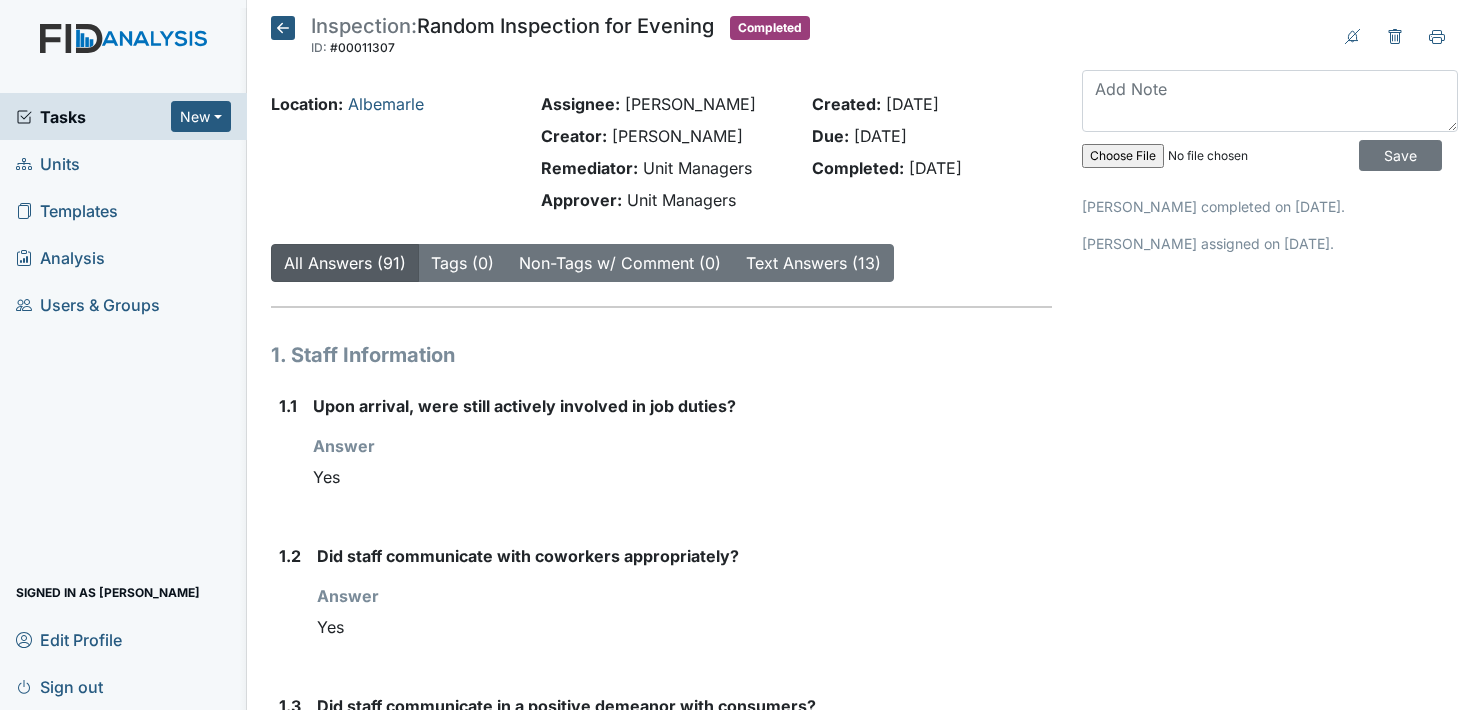 scroll, scrollTop: 0, scrollLeft: 0, axis: both 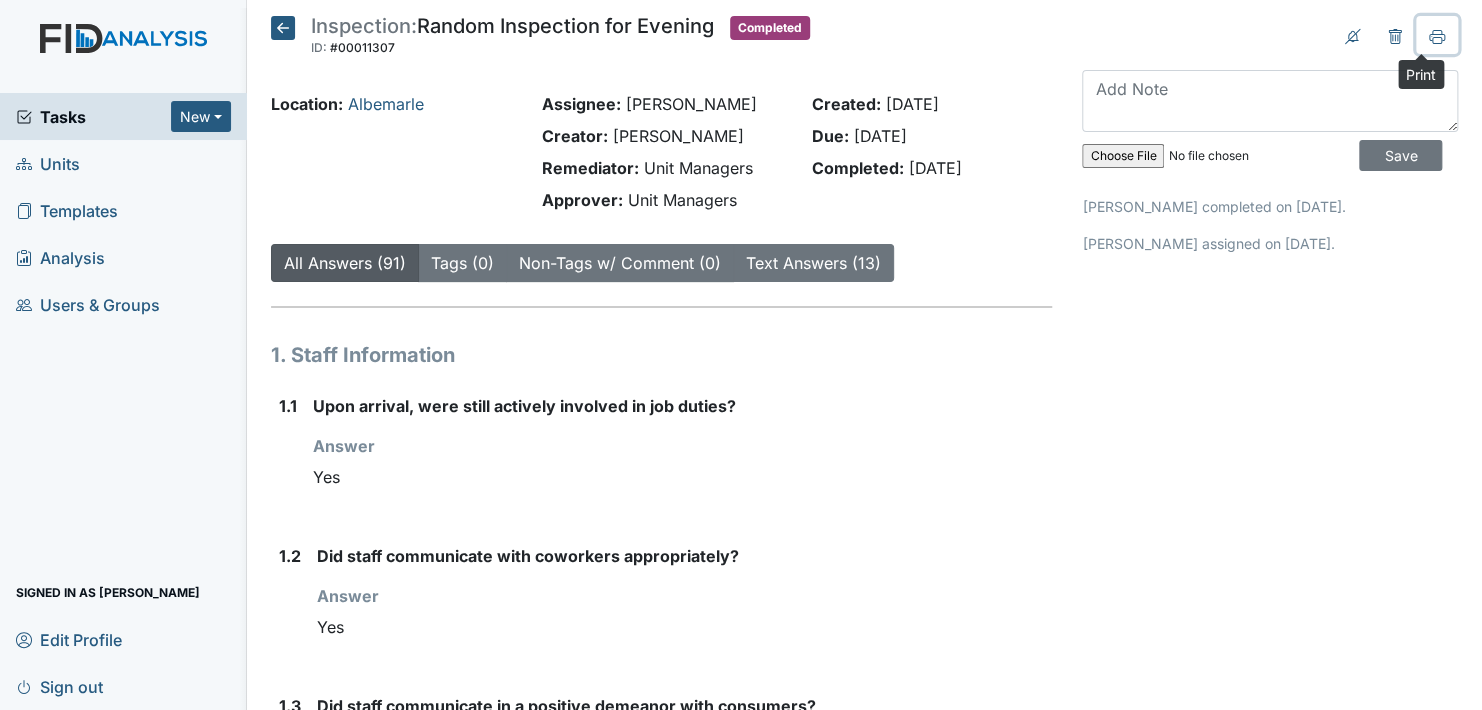 drag, startPoint x: 1428, startPoint y: 34, endPoint x: 167, endPoint y: 589, distance: 1377.7322 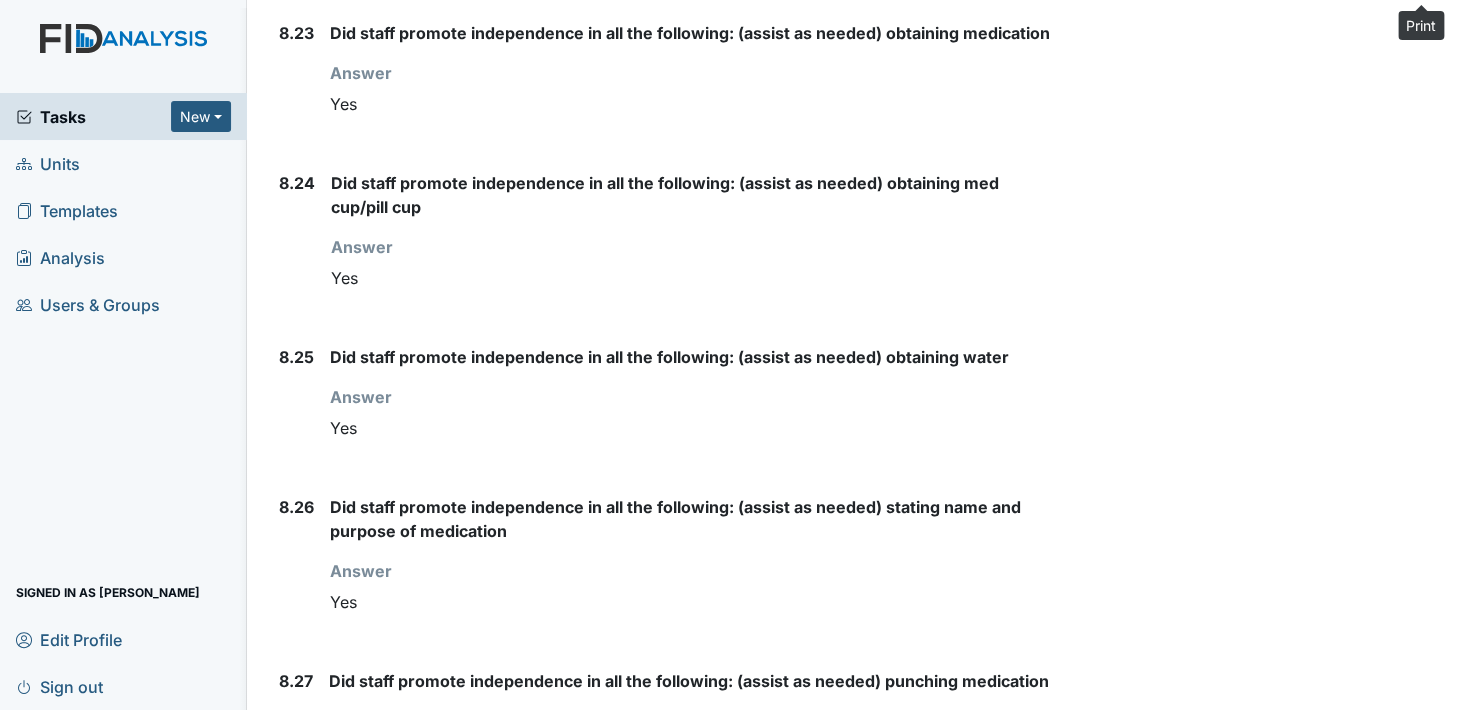 scroll, scrollTop: 11749, scrollLeft: 0, axis: vertical 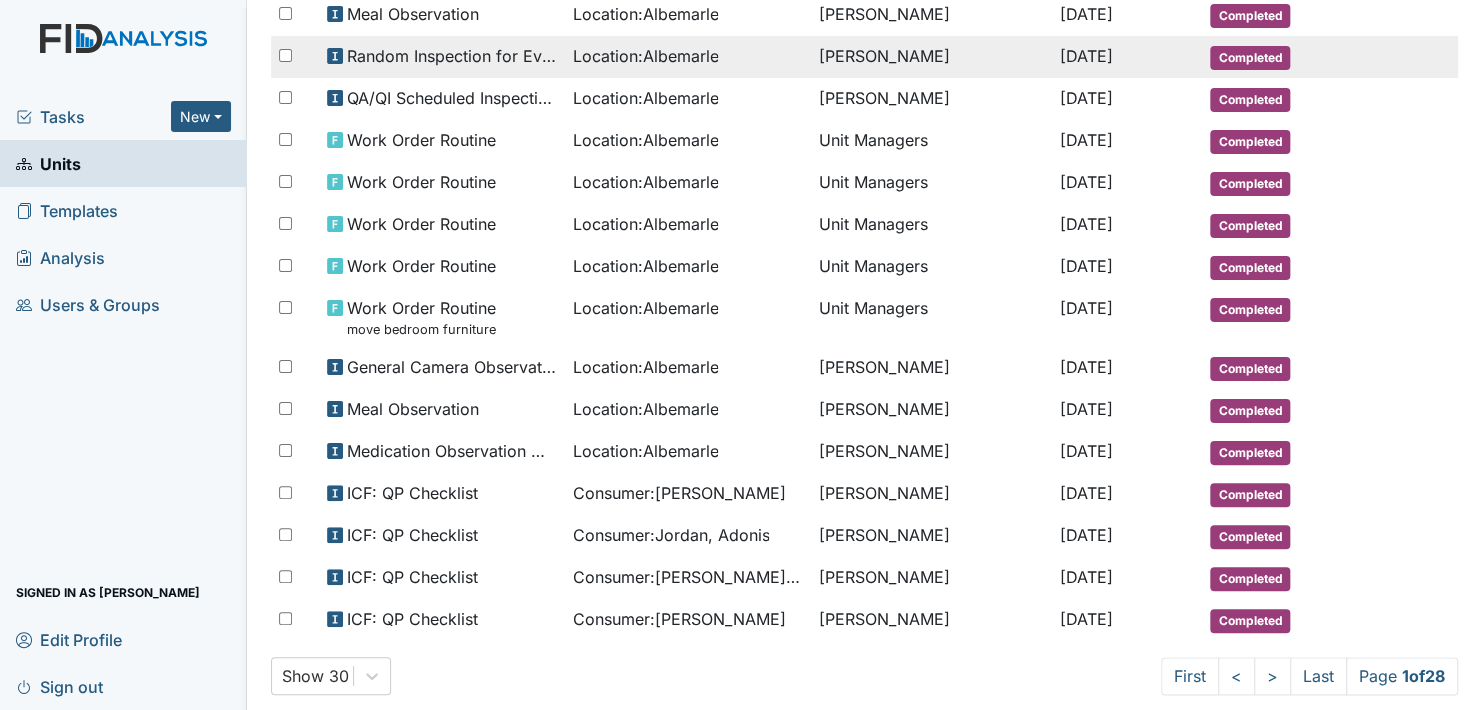 click on "Completed" at bounding box center [1250, 58] 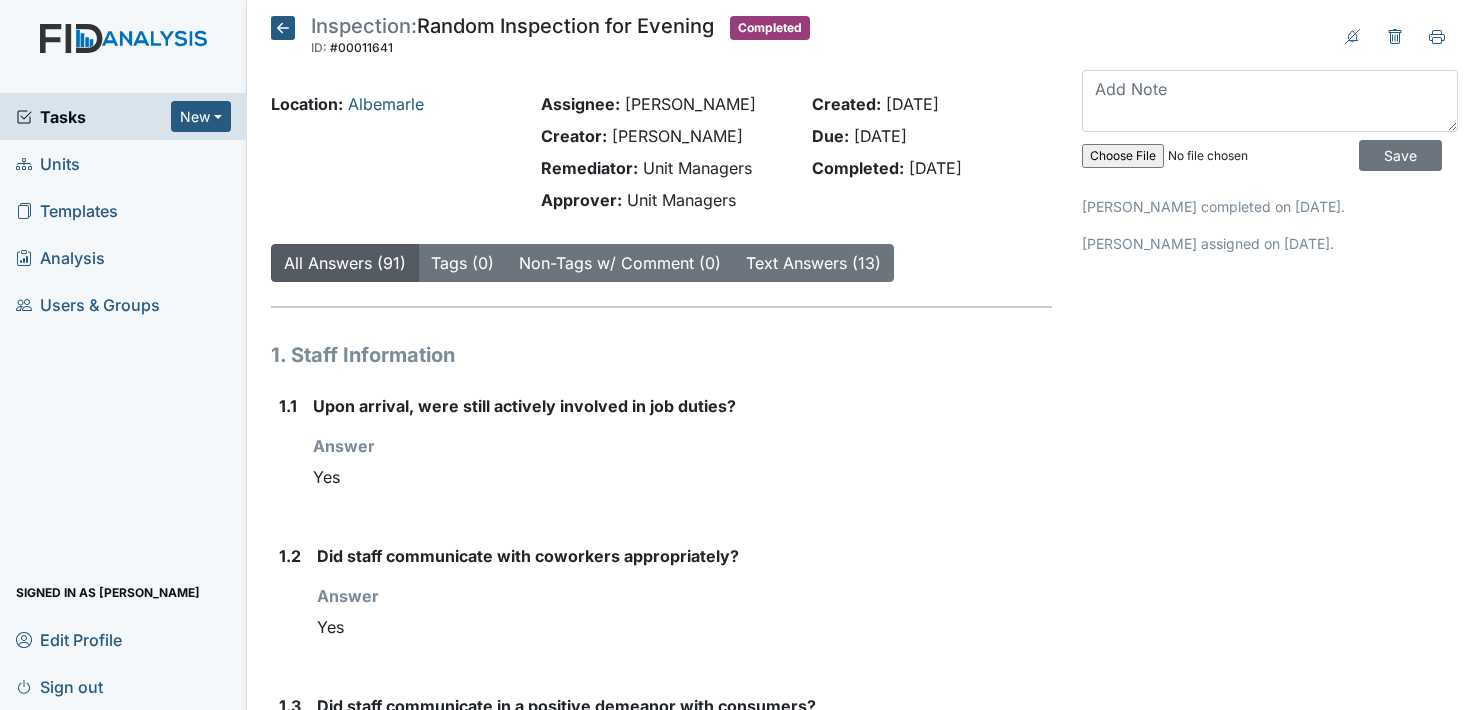 scroll, scrollTop: 0, scrollLeft: 0, axis: both 